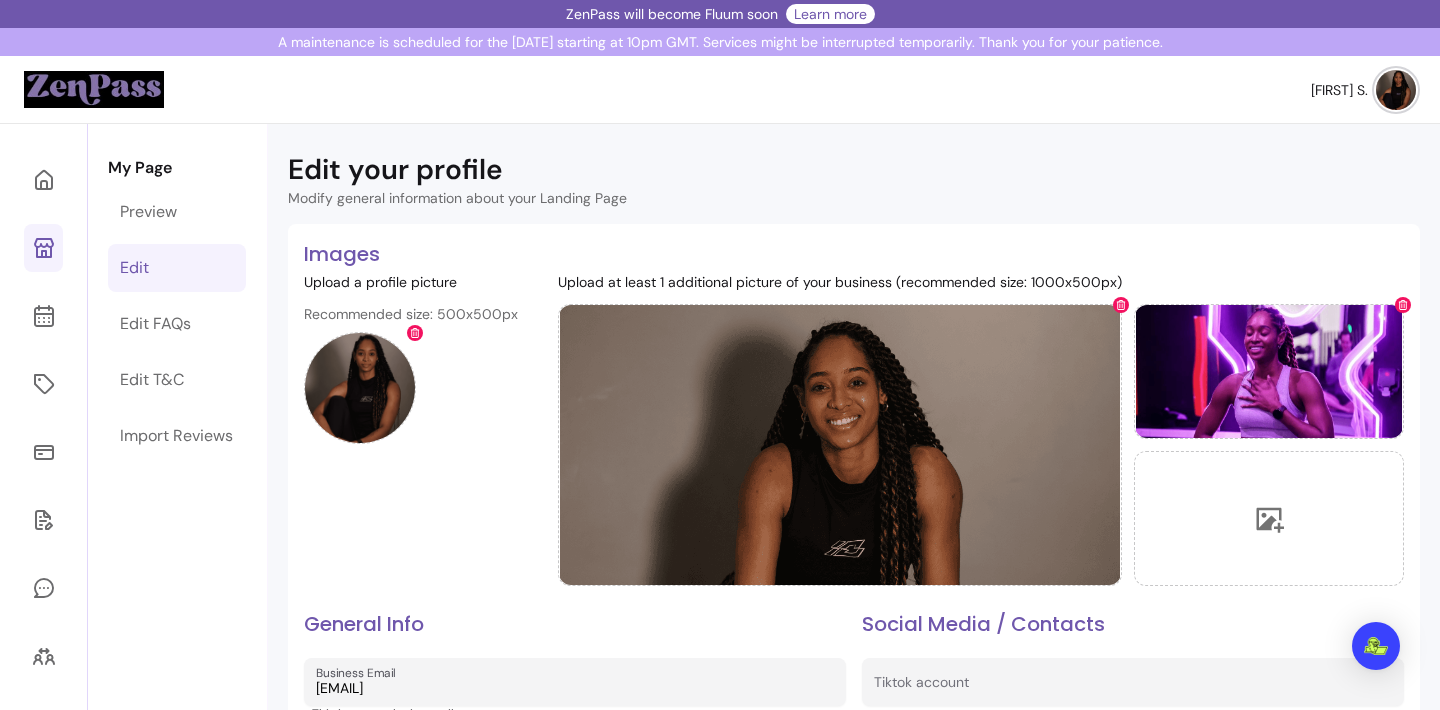 scroll, scrollTop: 0, scrollLeft: 0, axis: both 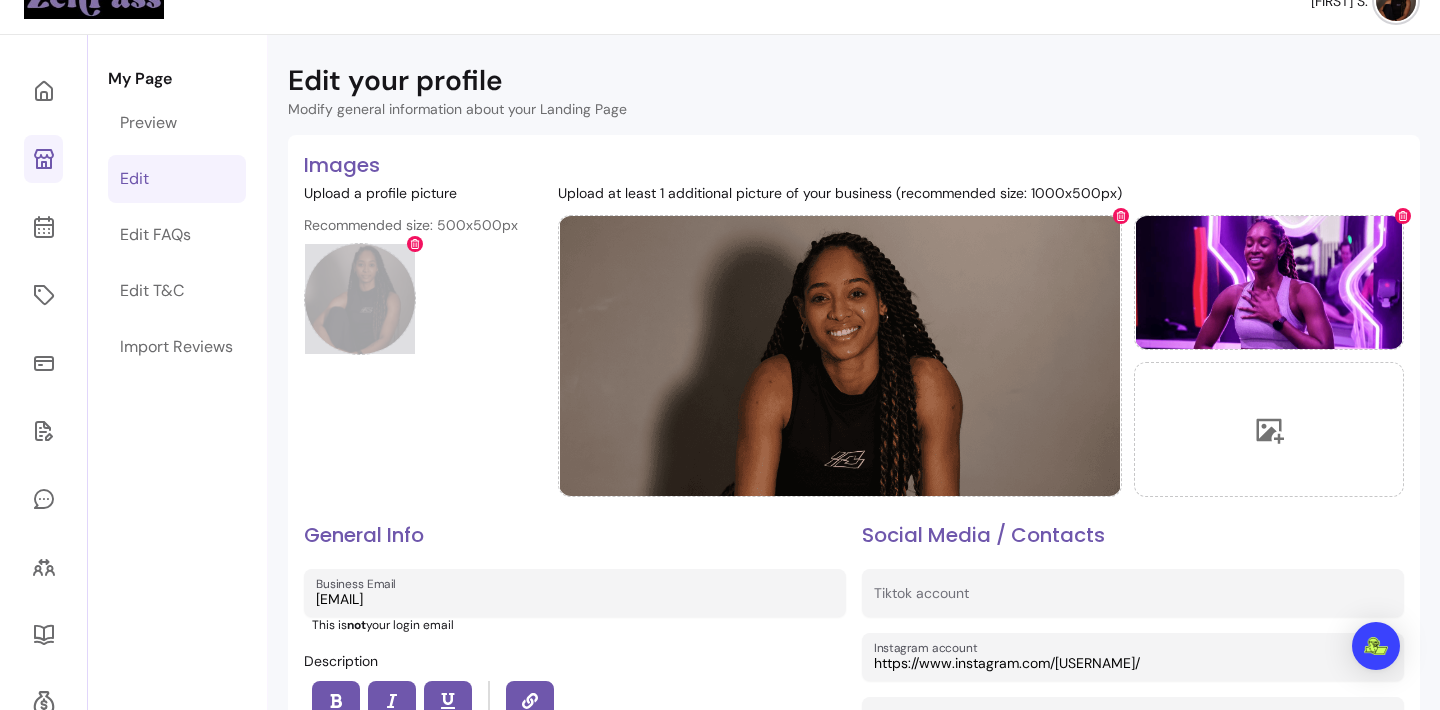 click 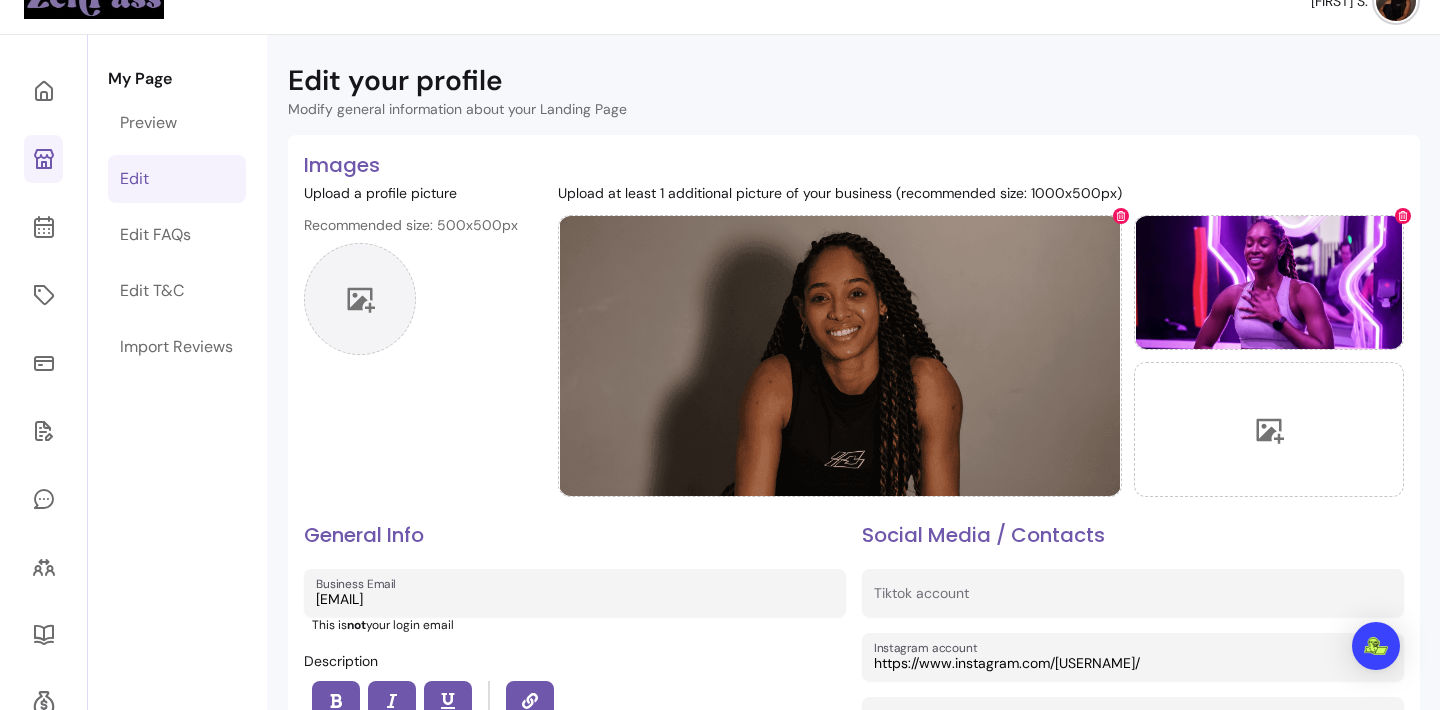 click at bounding box center (360, 299) 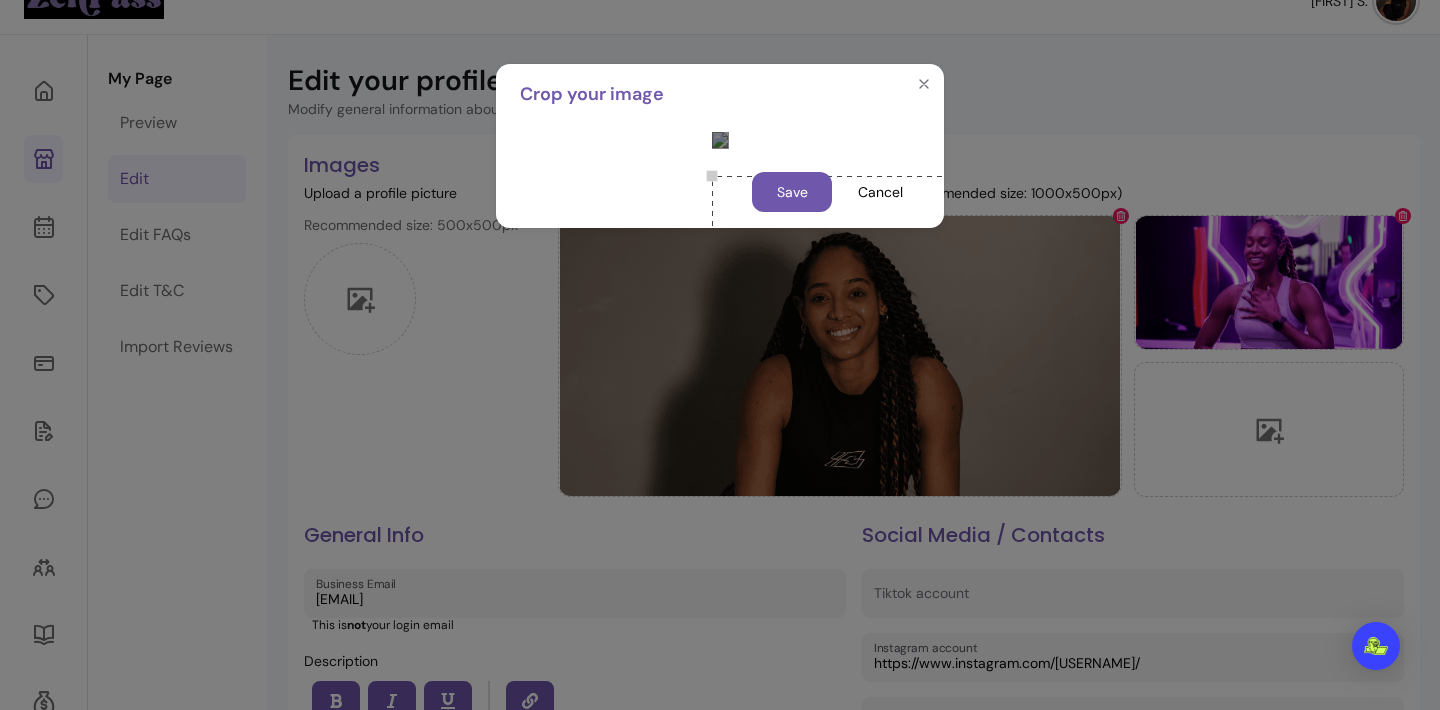 click at bounding box center (912, 376) 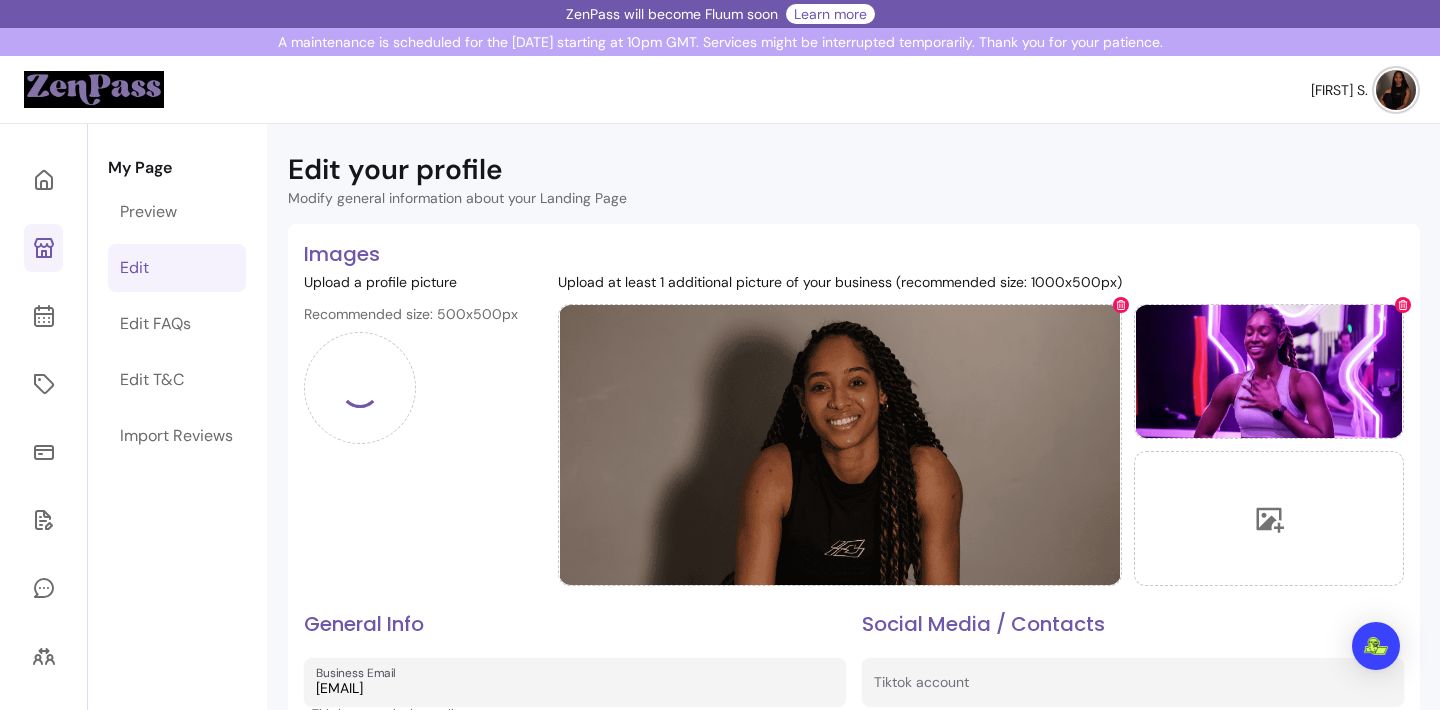 scroll, scrollTop: 0, scrollLeft: 0, axis: both 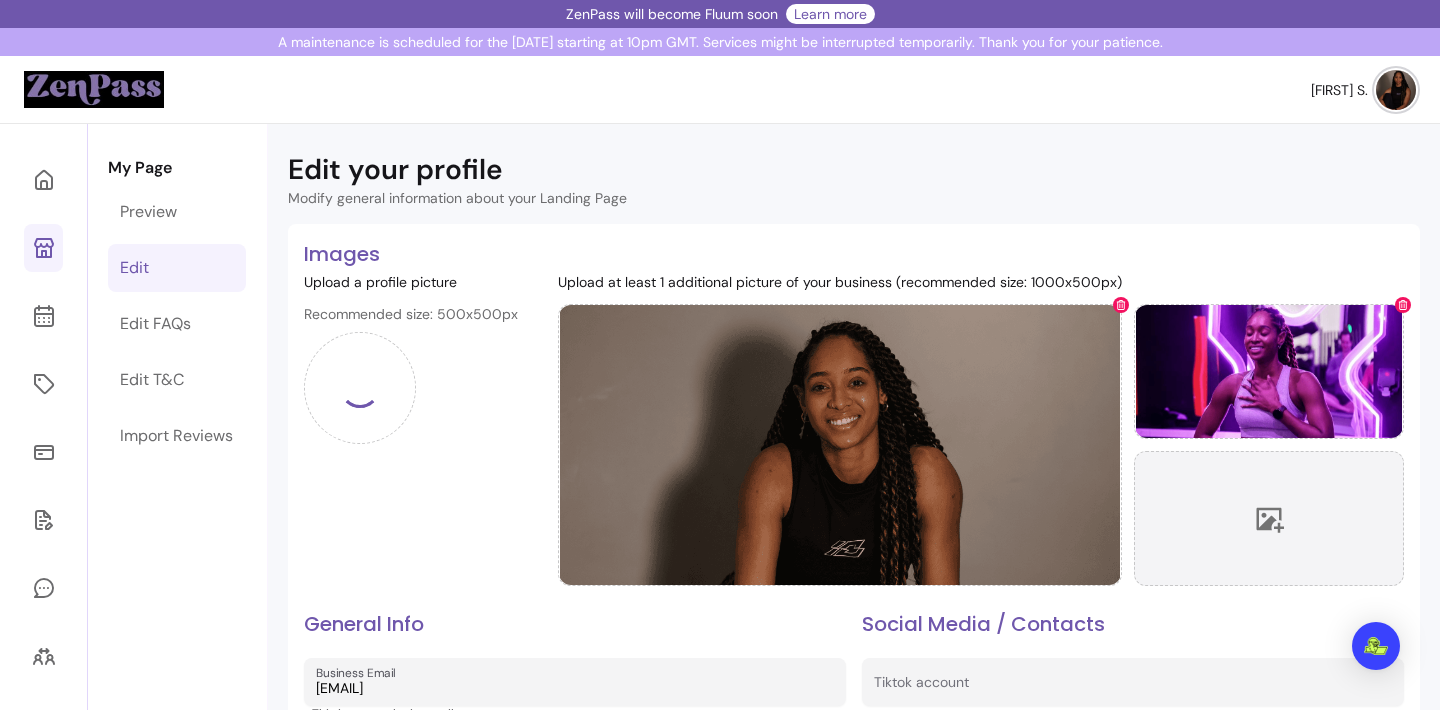 click at bounding box center (1269, 518) 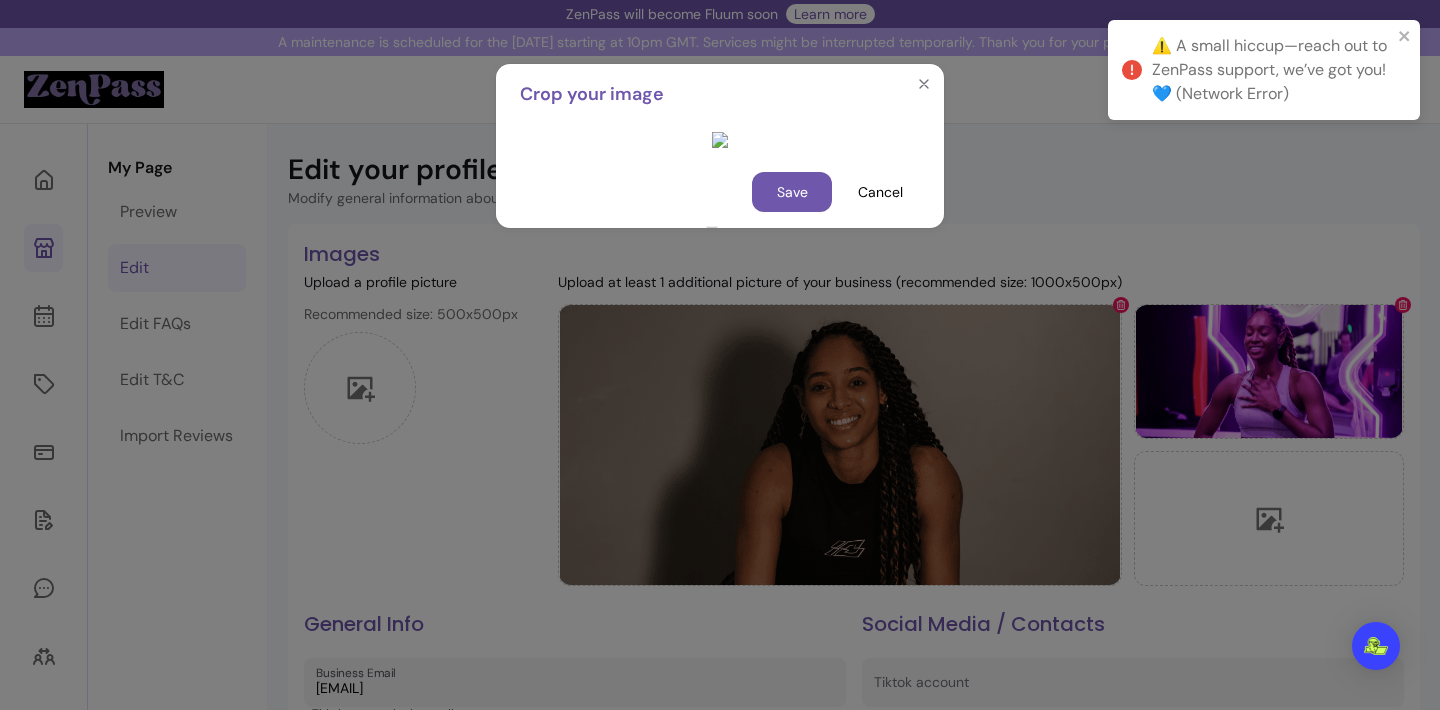 click at bounding box center (912, 332) 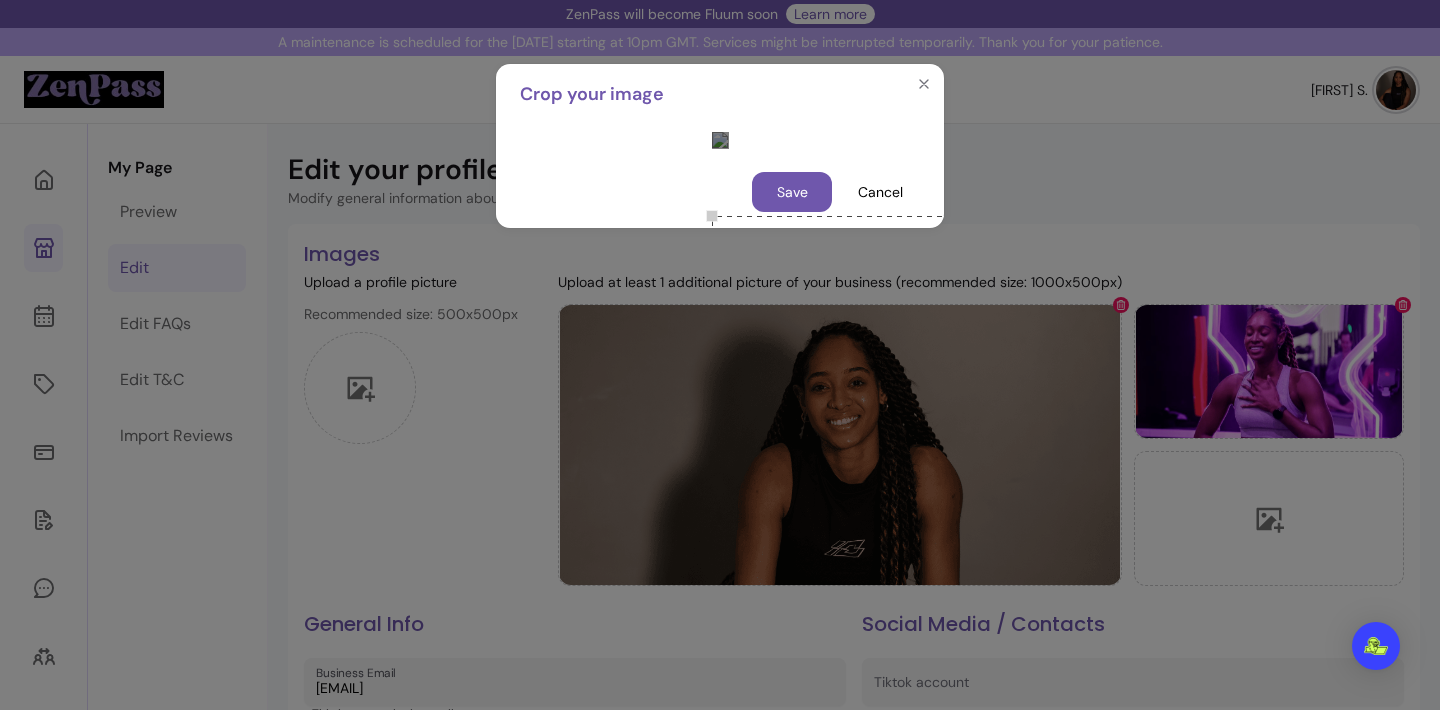 click on "Crop your image Save Cancel" at bounding box center [720, 355] 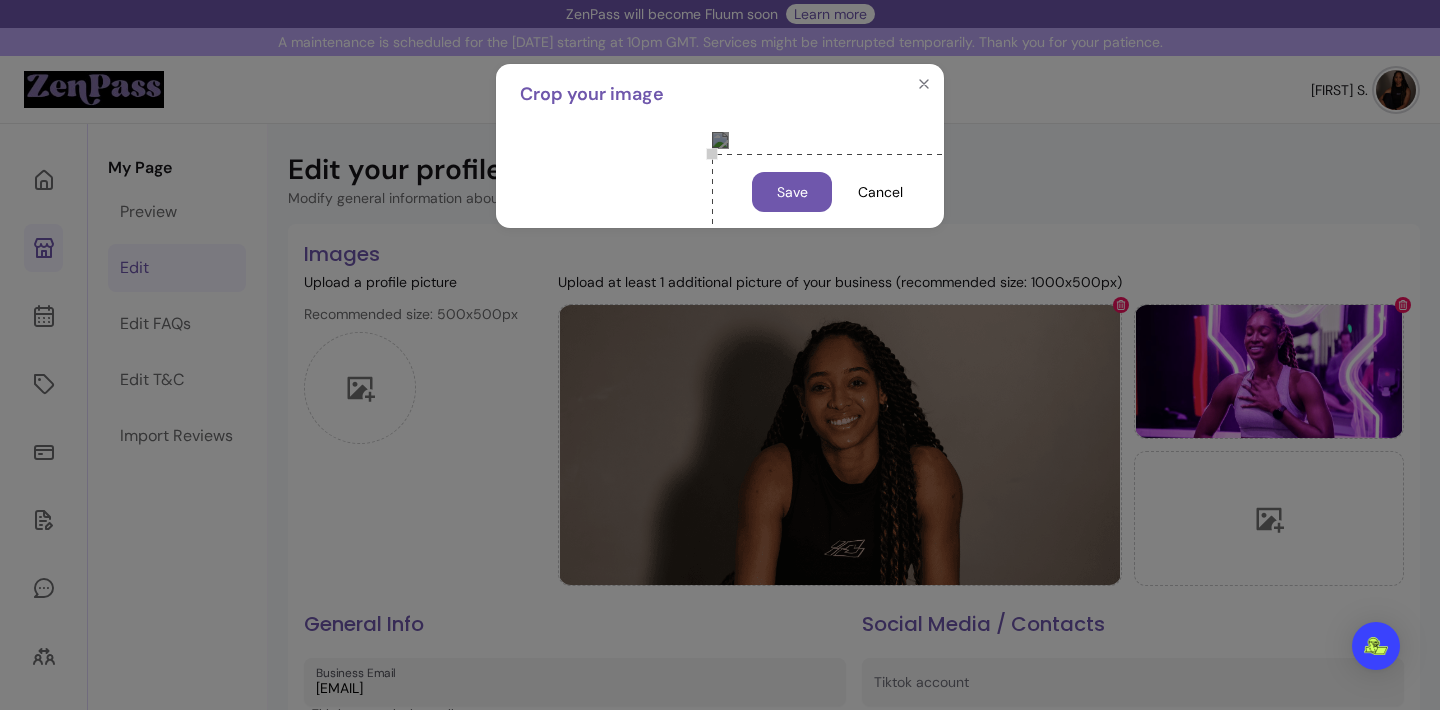 click at bounding box center [912, 254] 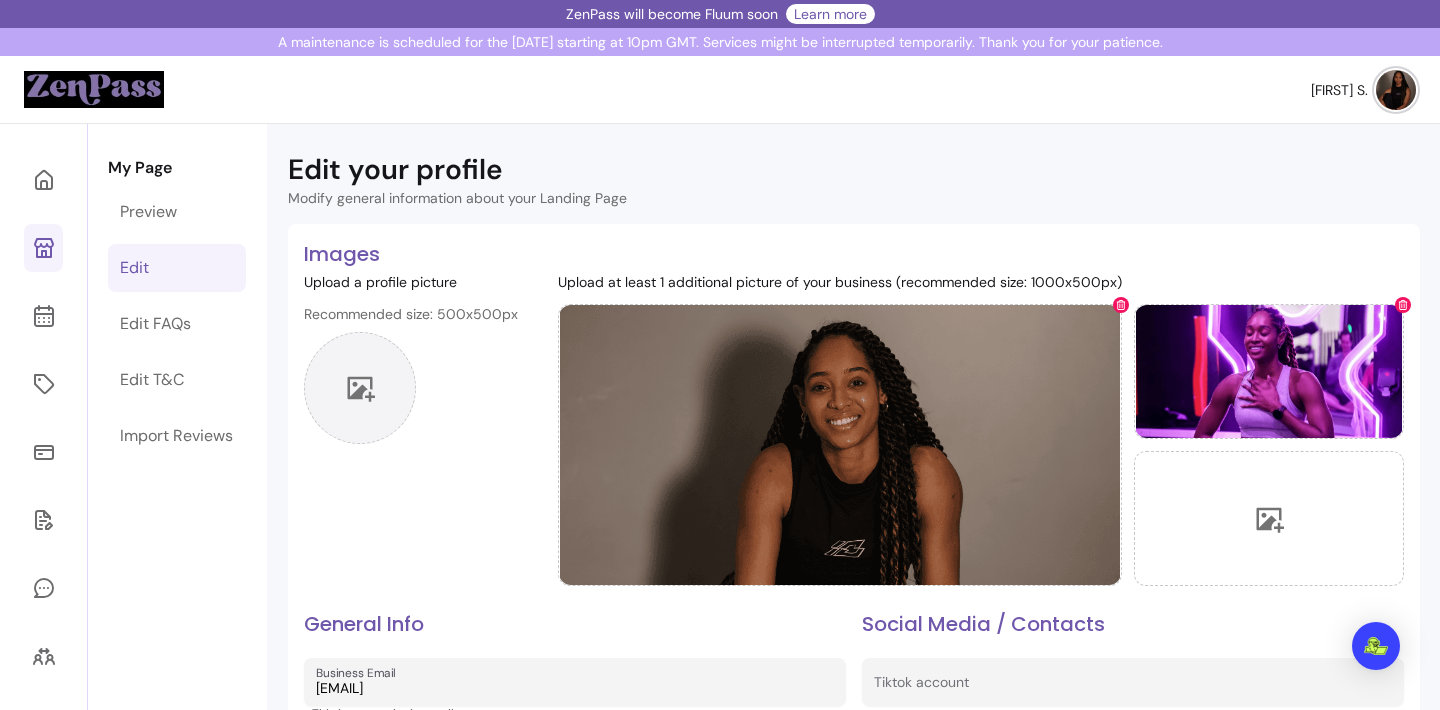 click at bounding box center [360, 388] 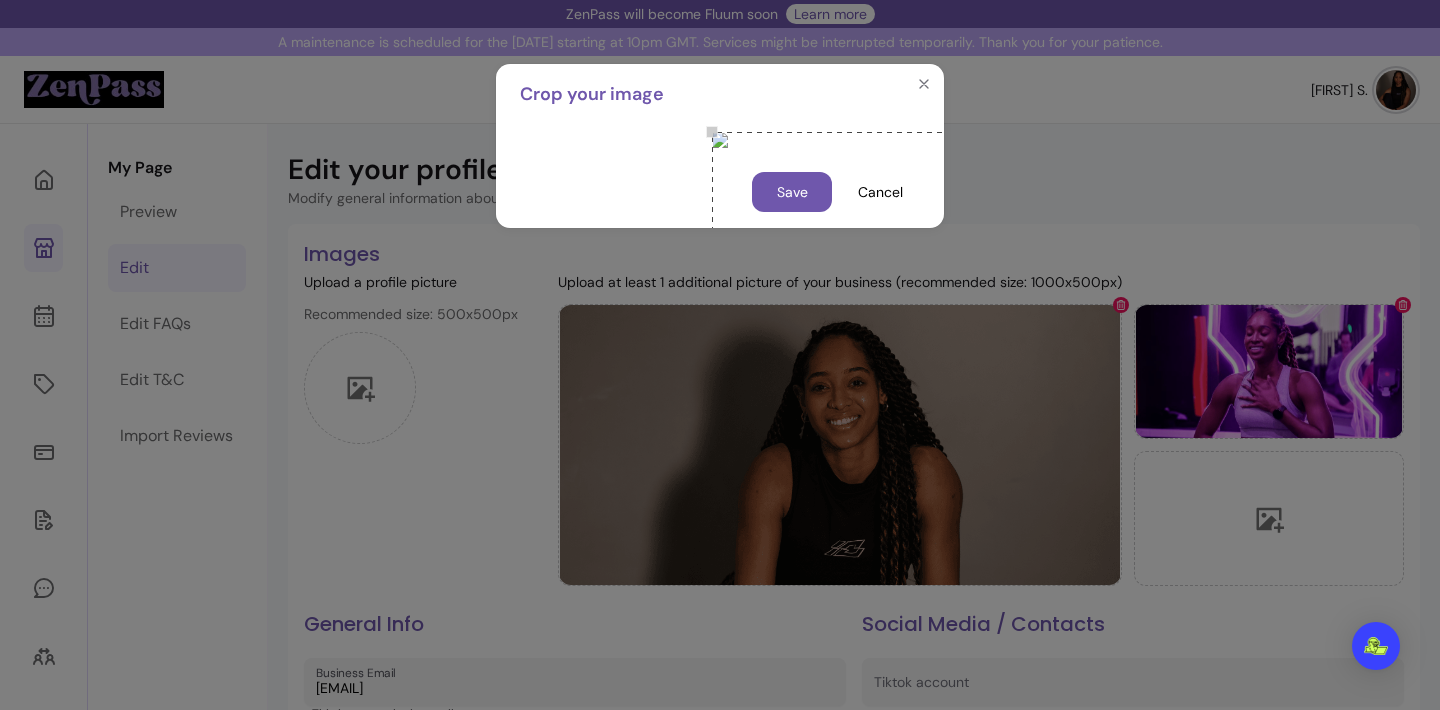 click at bounding box center (912, 332) 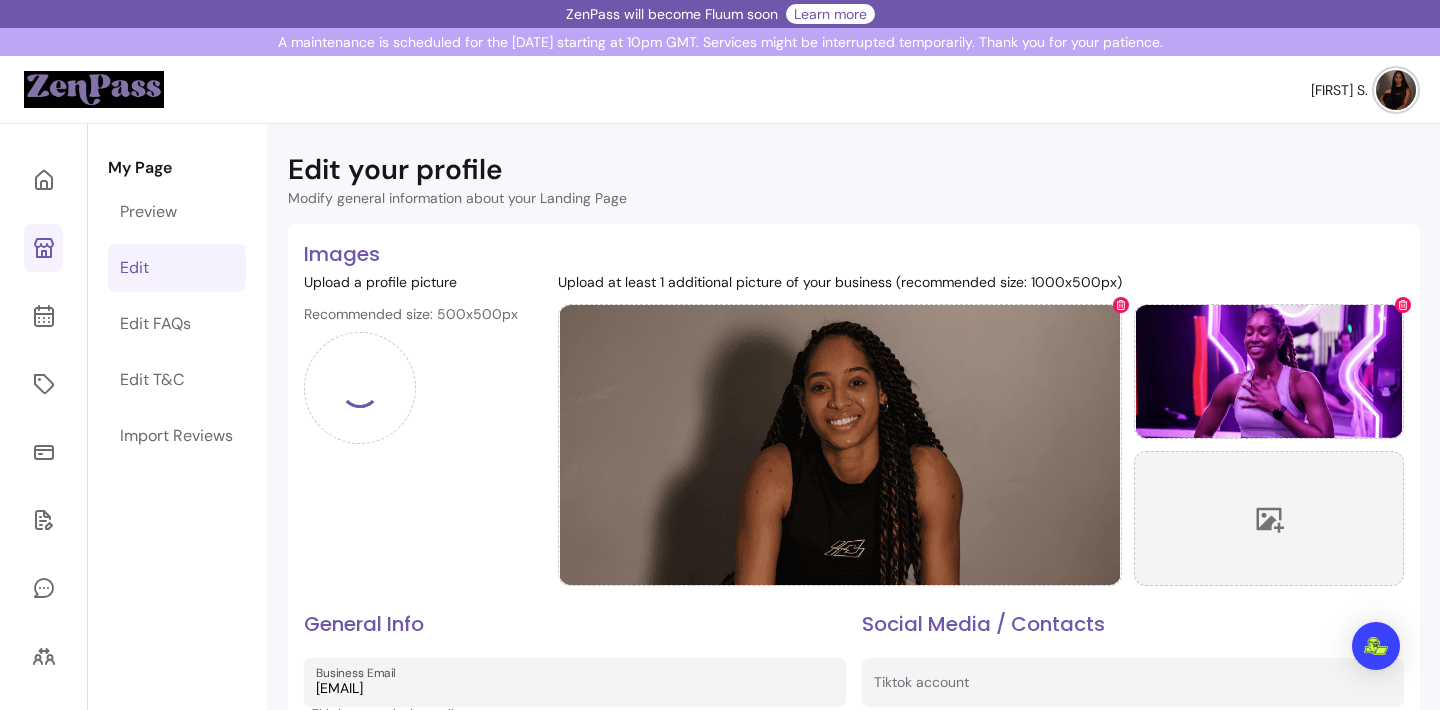 click 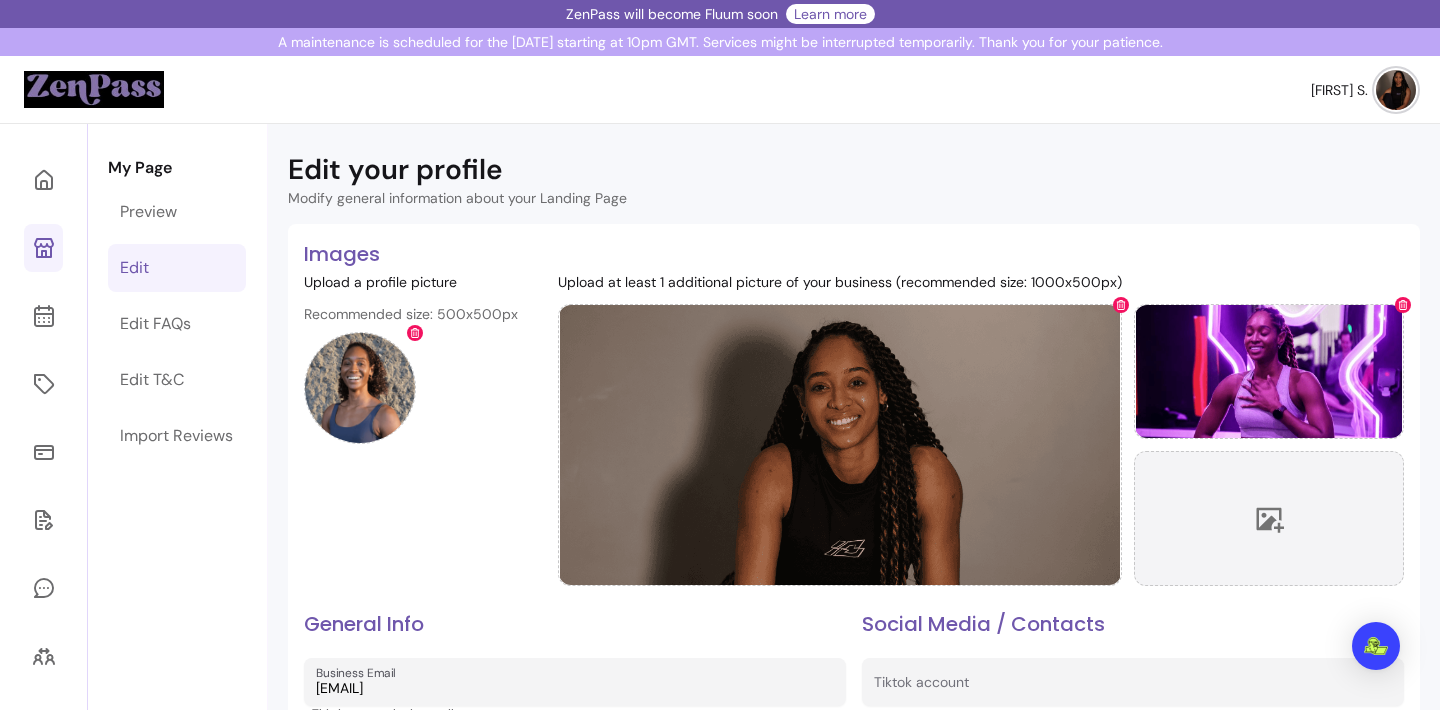 click at bounding box center [1269, 518] 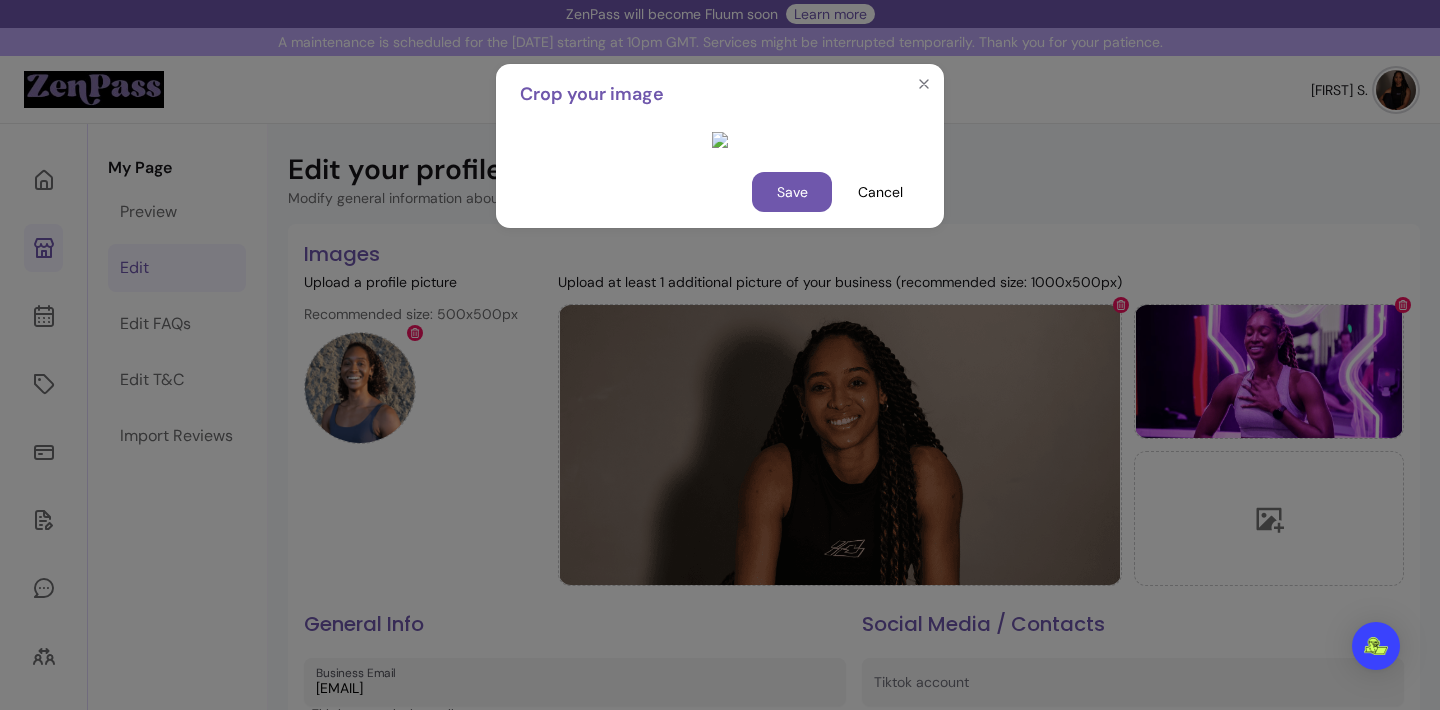 click at bounding box center (912, 432) 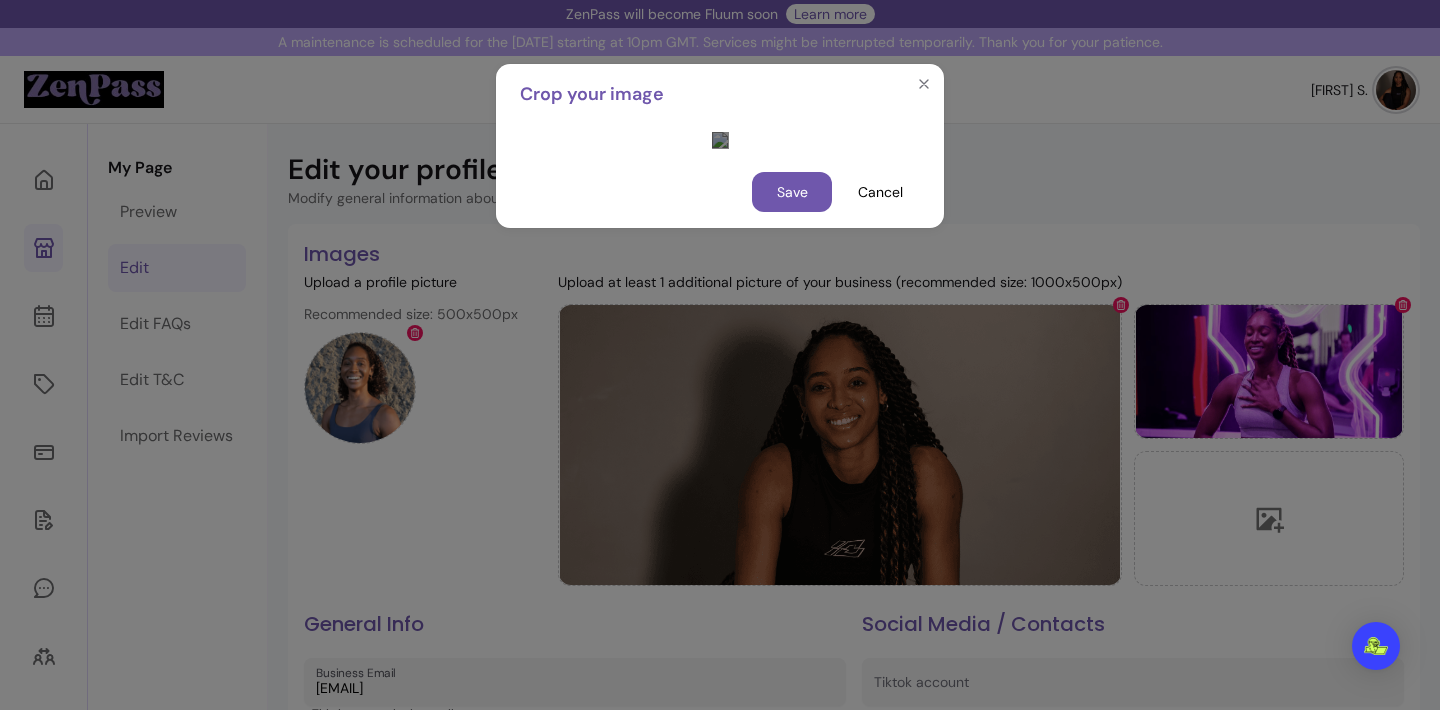 click at bounding box center [912, 502] 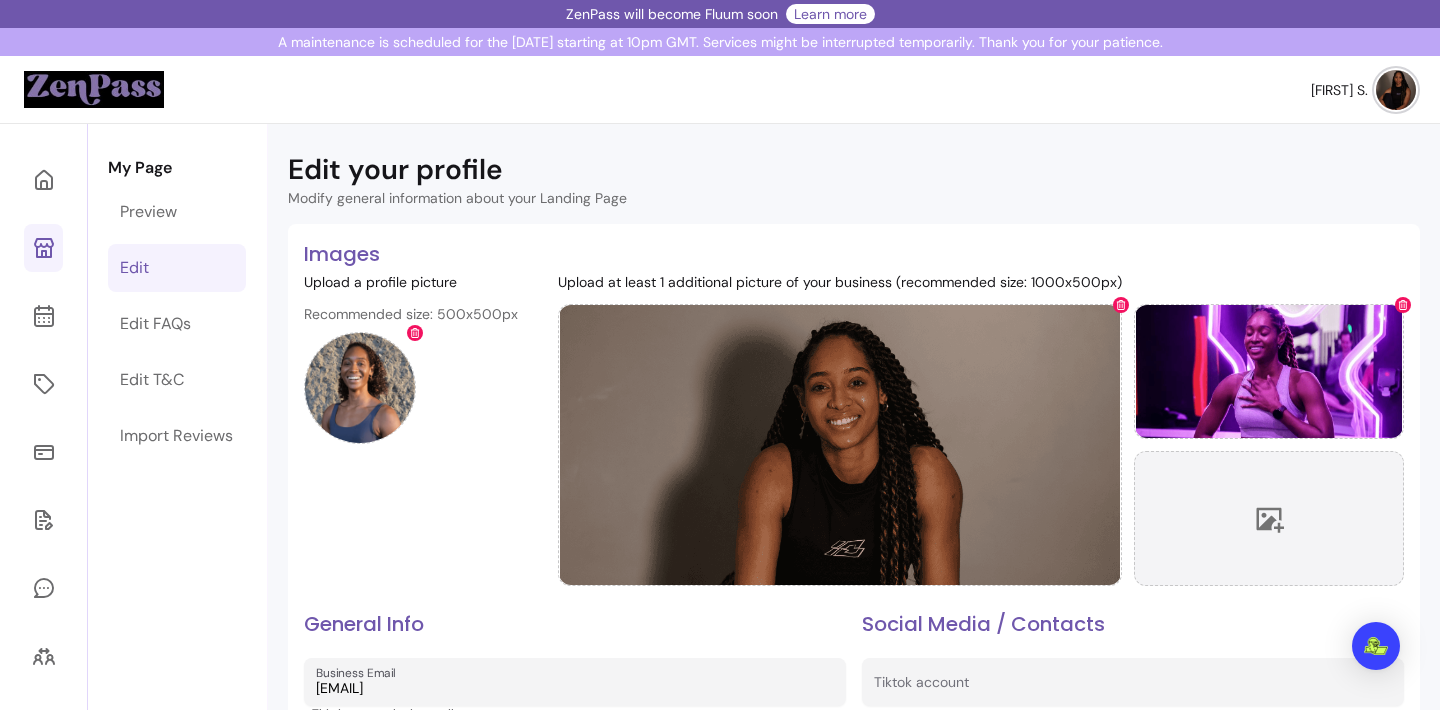 click at bounding box center [1269, 518] 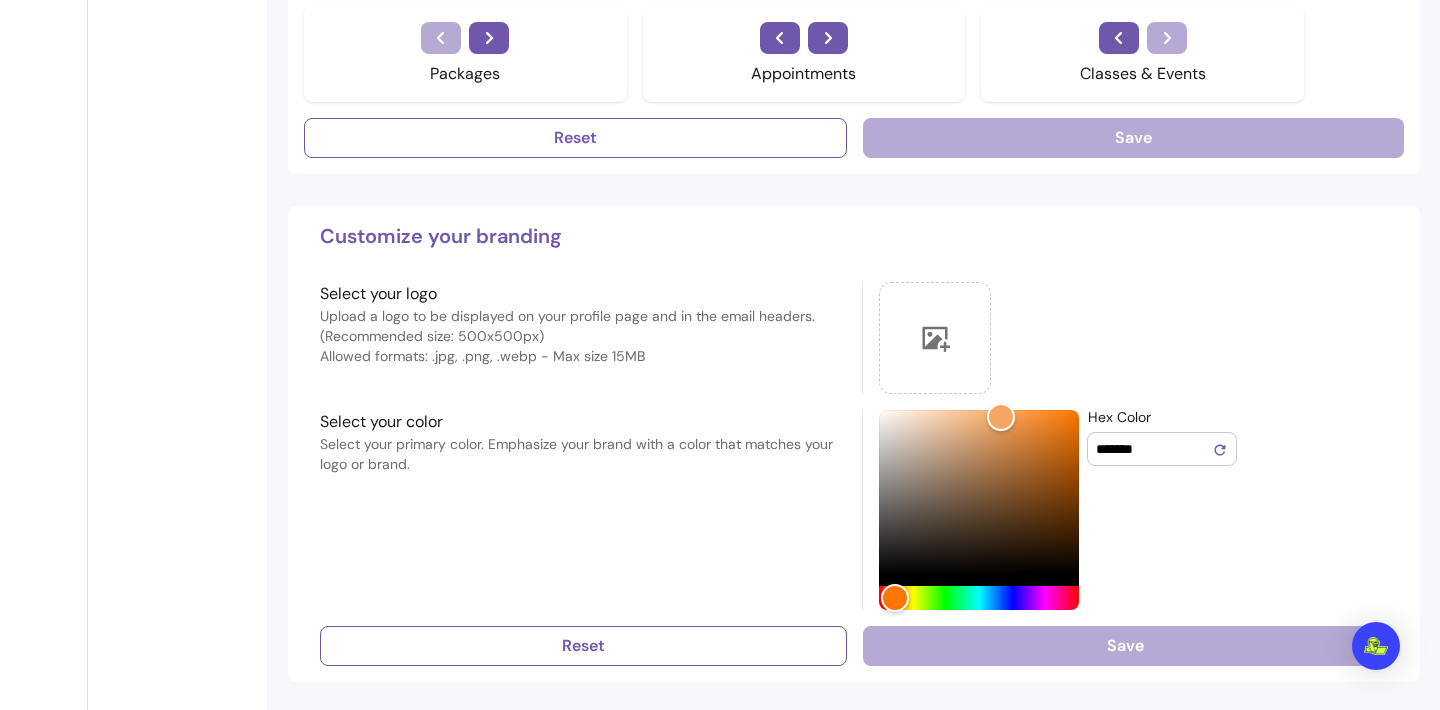 scroll, scrollTop: 1479, scrollLeft: 0, axis: vertical 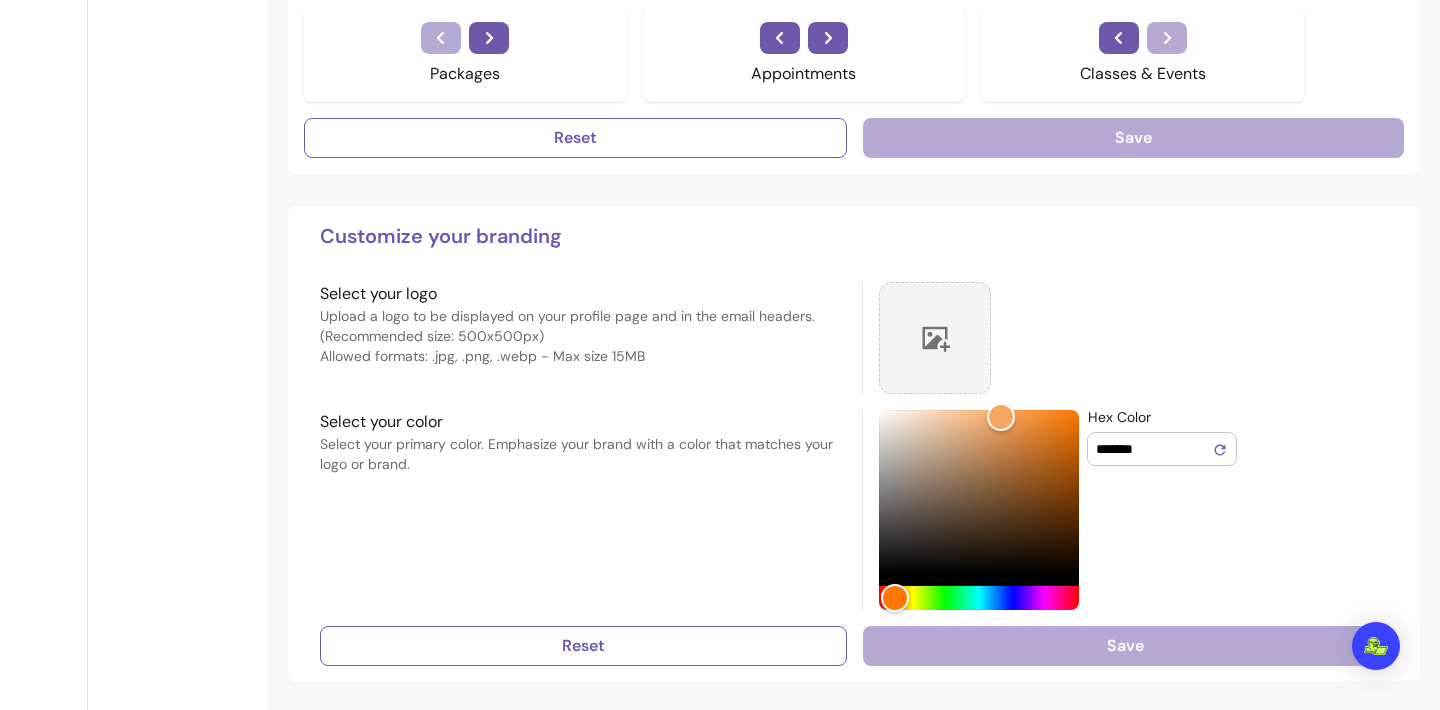 click at bounding box center (935, 338) 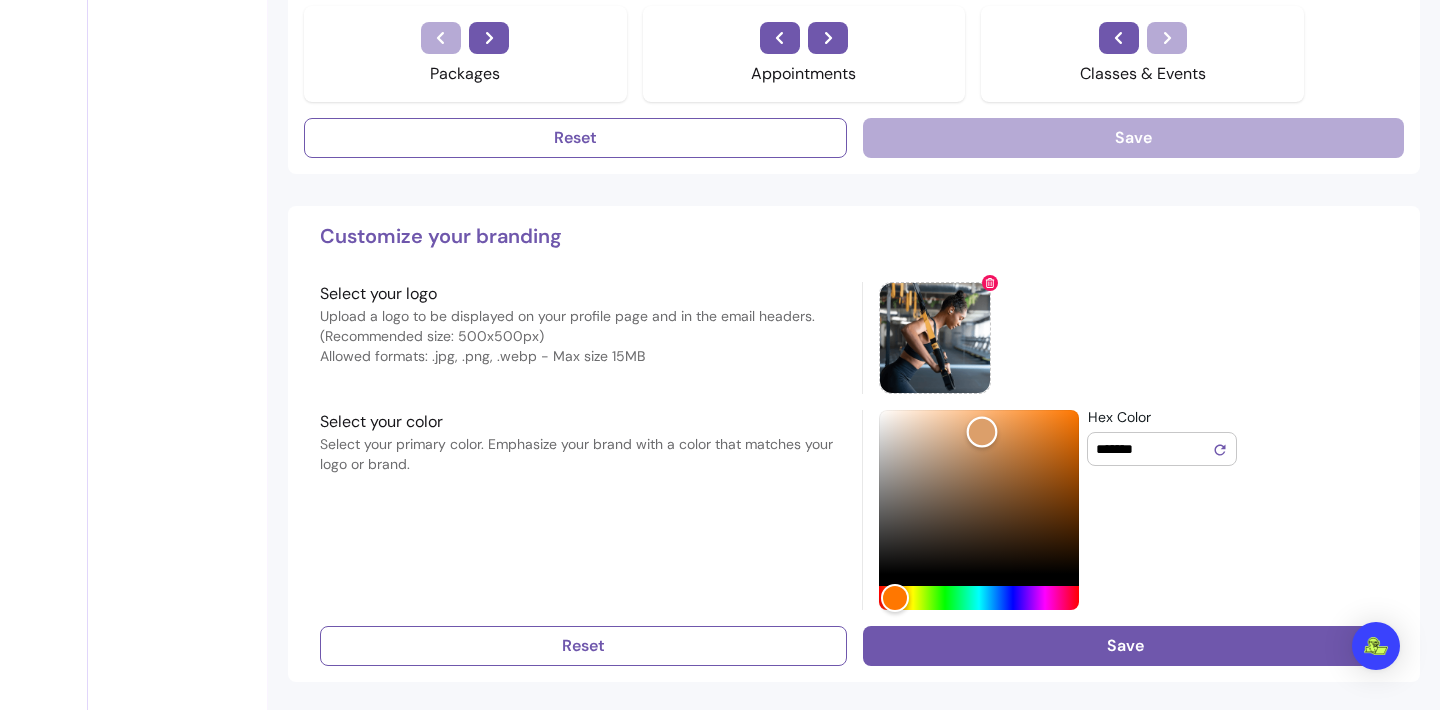 drag, startPoint x: 1003, startPoint y: 423, endPoint x: 982, endPoint y: 432, distance: 22.847319 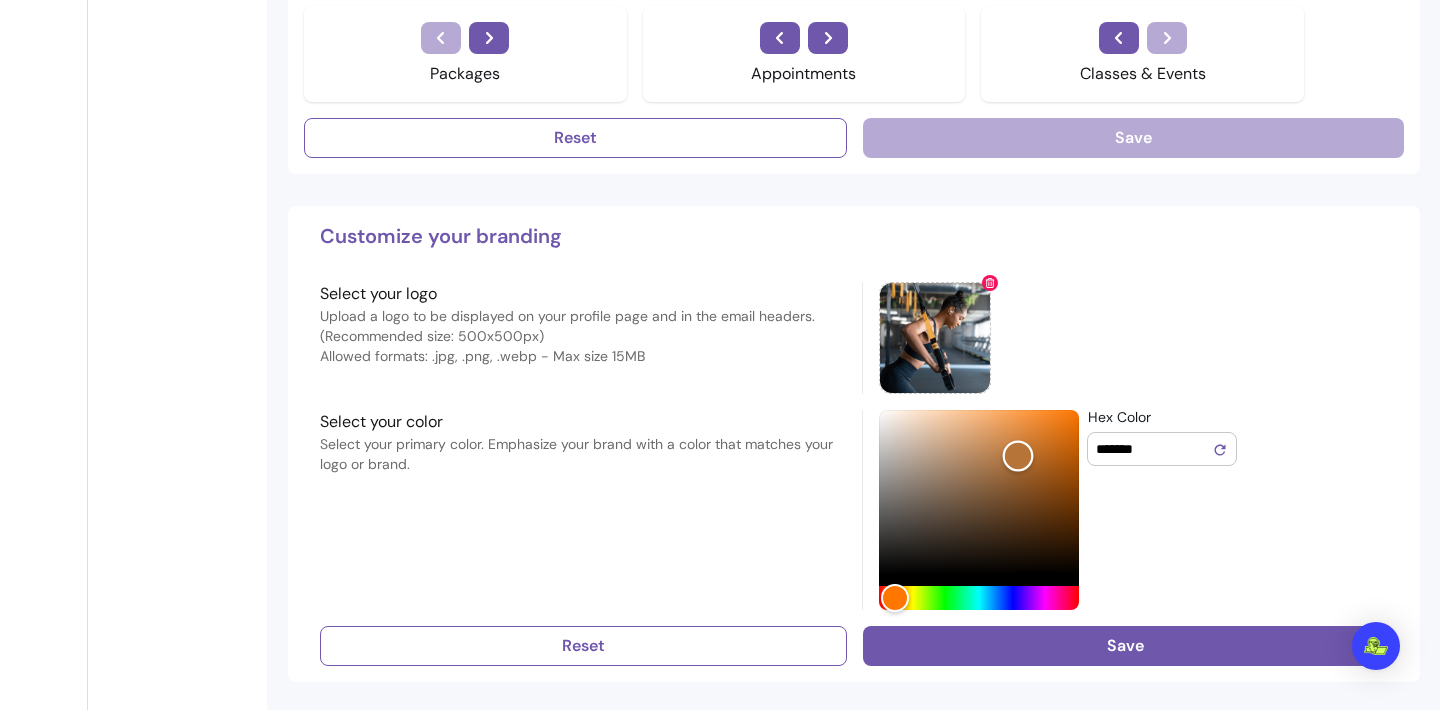 drag, startPoint x: 981, startPoint y: 432, endPoint x: 1018, endPoint y: 456, distance: 44.102154 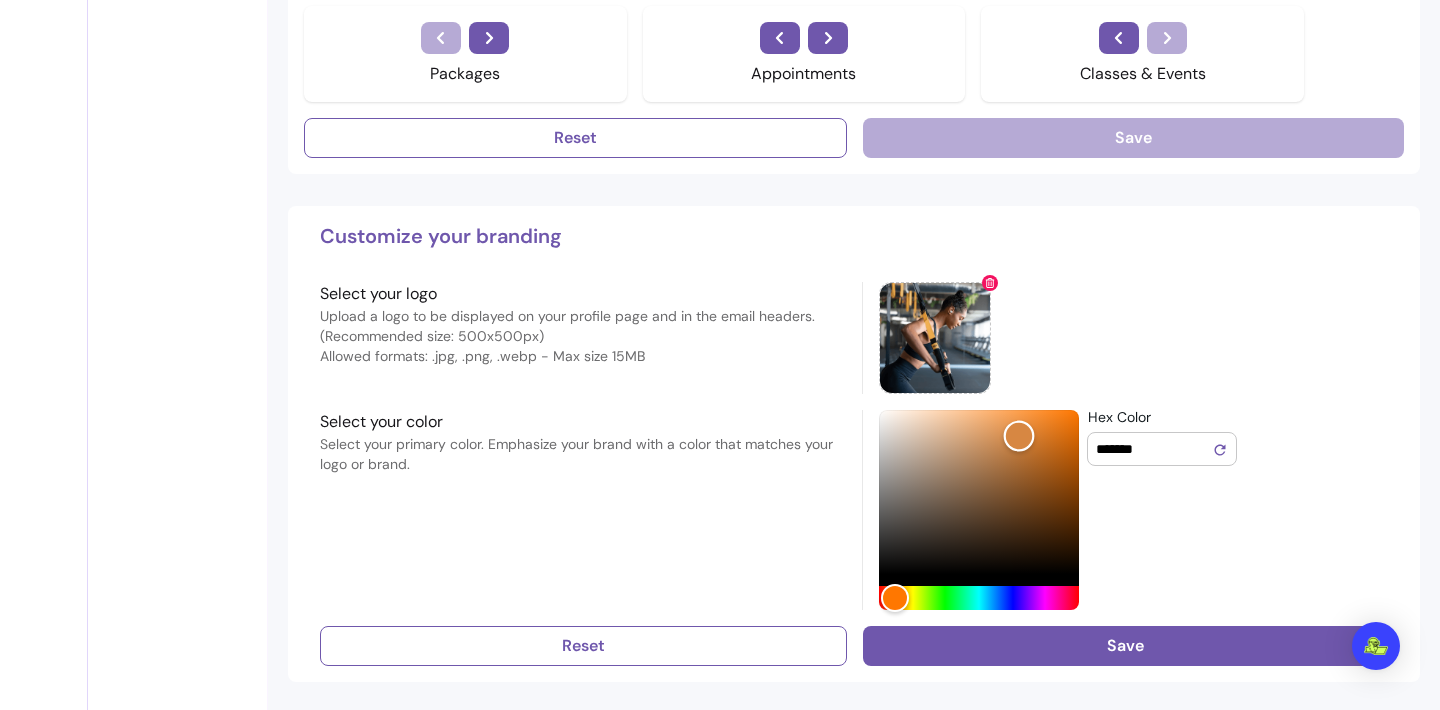 type on "*******" 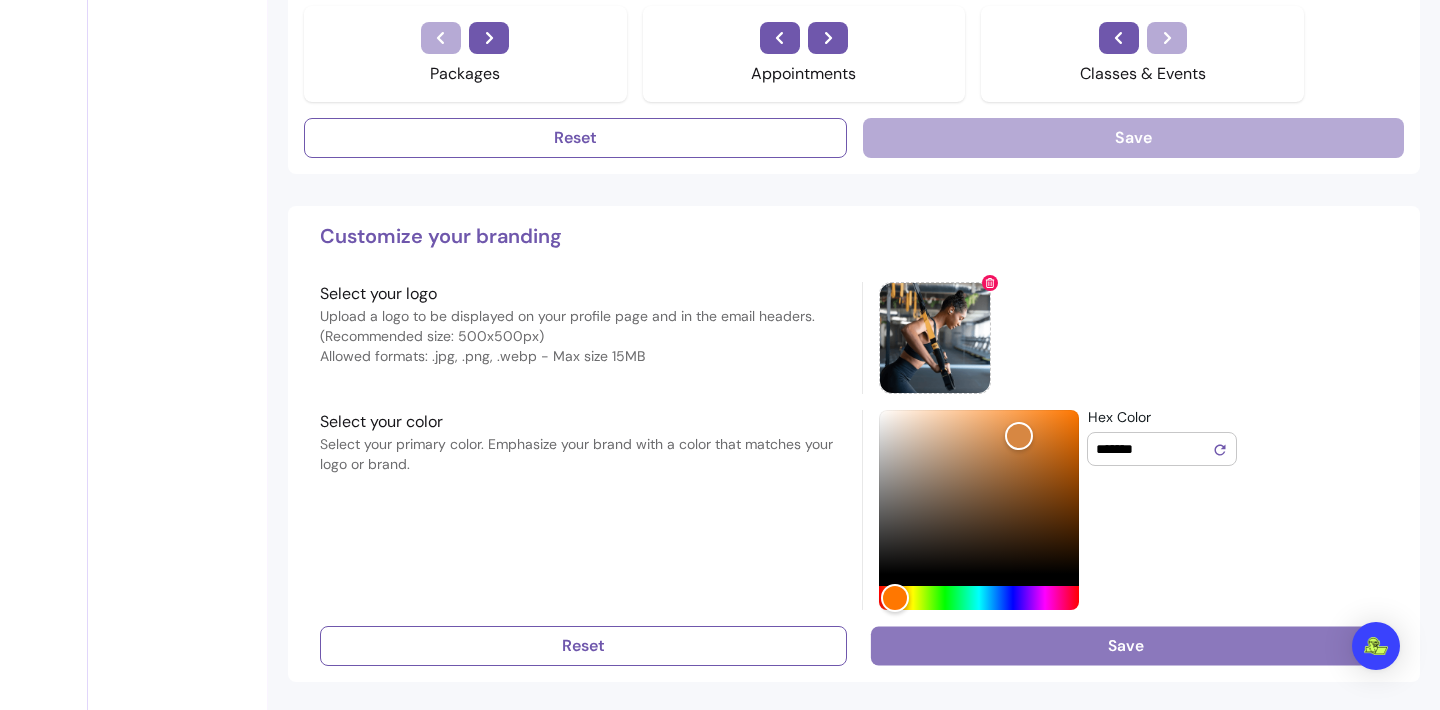 click on "Save" at bounding box center [1125, 646] 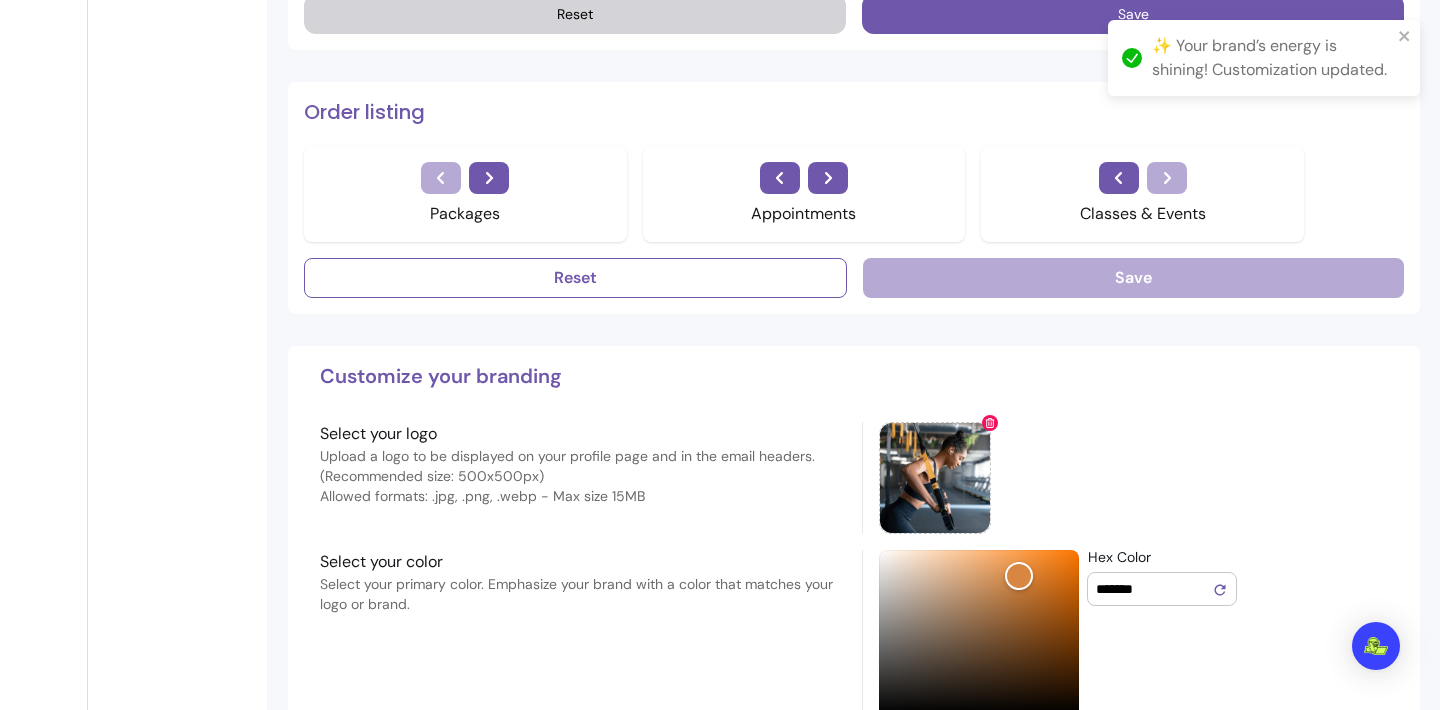 scroll, scrollTop: 1278, scrollLeft: 0, axis: vertical 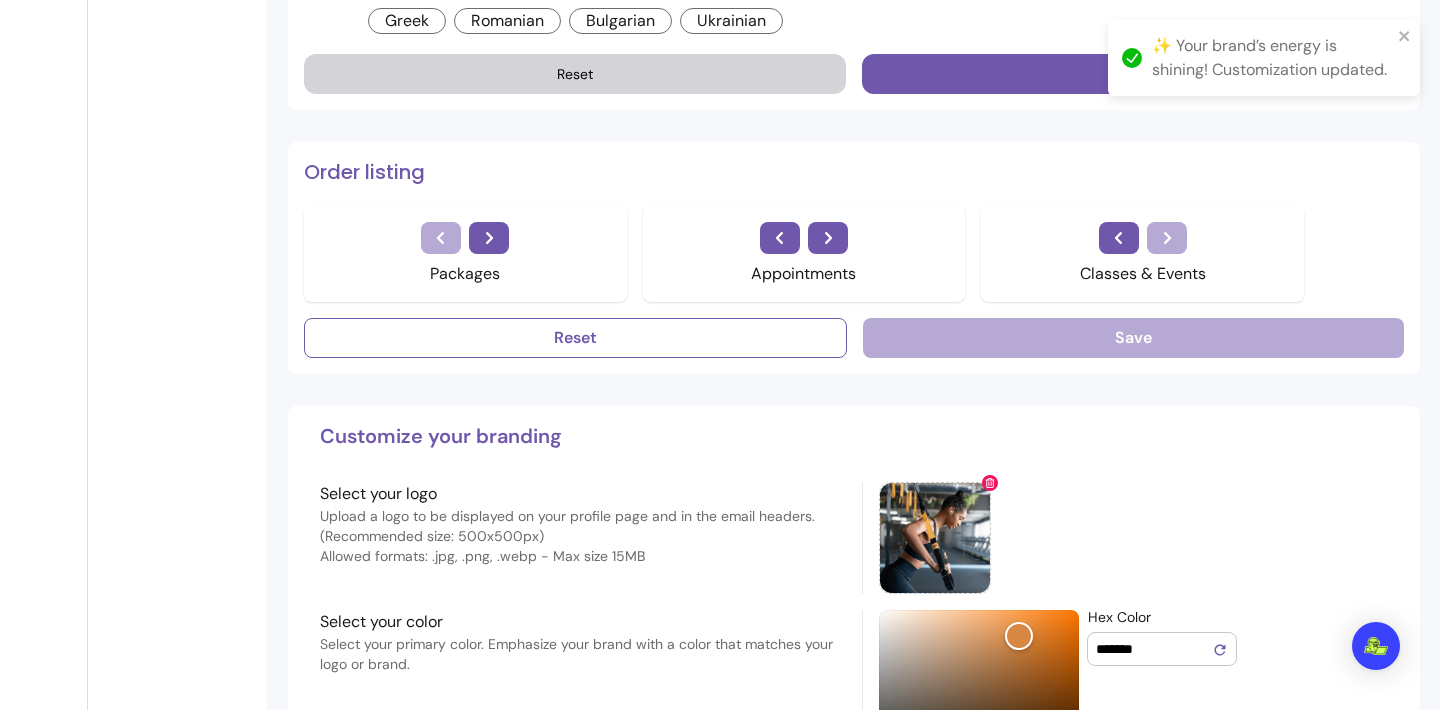 click on "Packages" at bounding box center (465, 254) 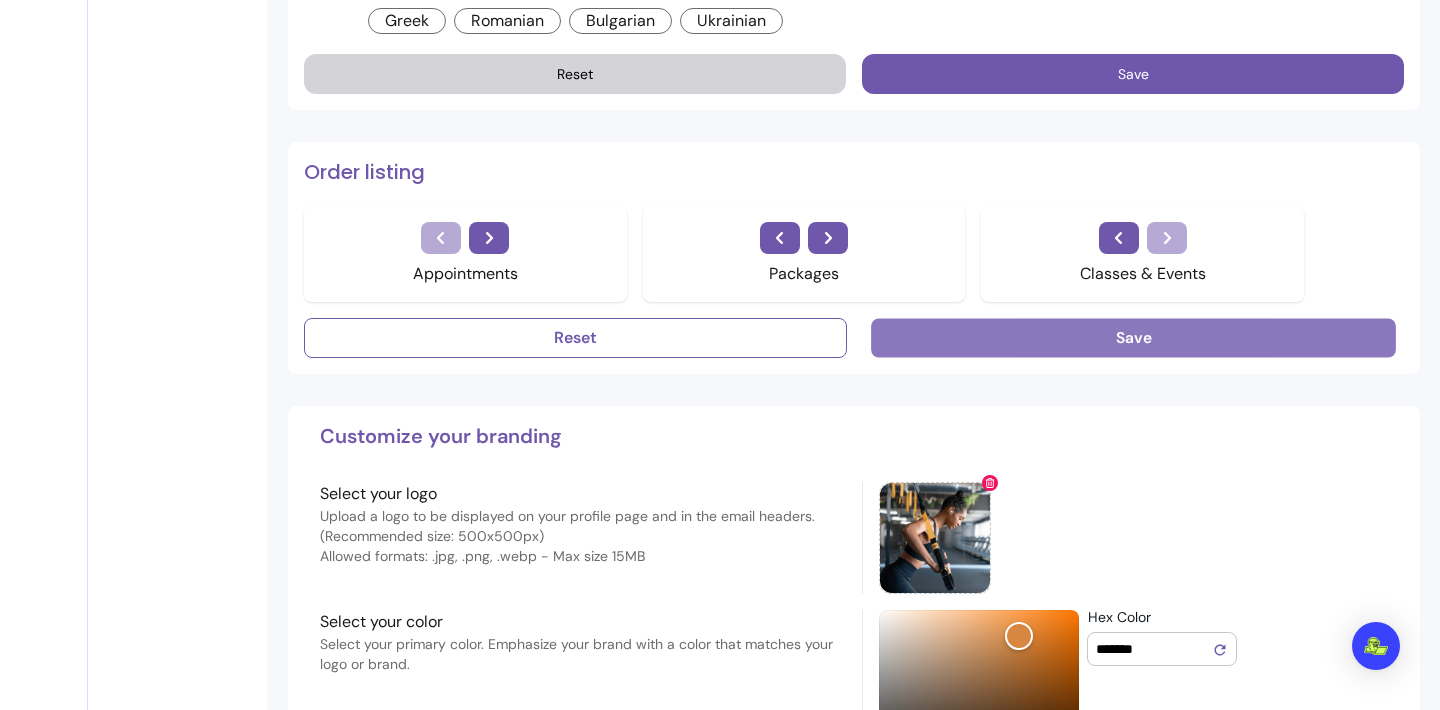 click on "Save" at bounding box center (1133, 338) 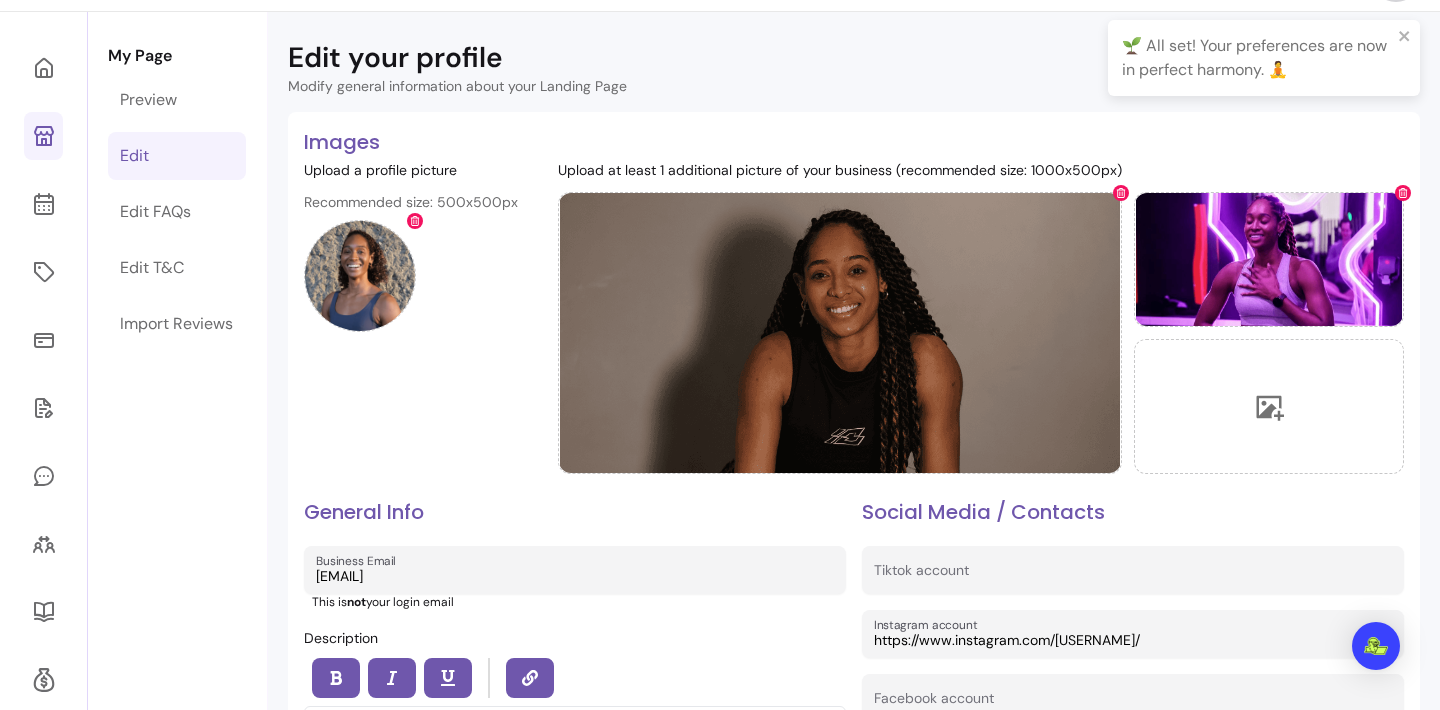 scroll, scrollTop: 109, scrollLeft: 0, axis: vertical 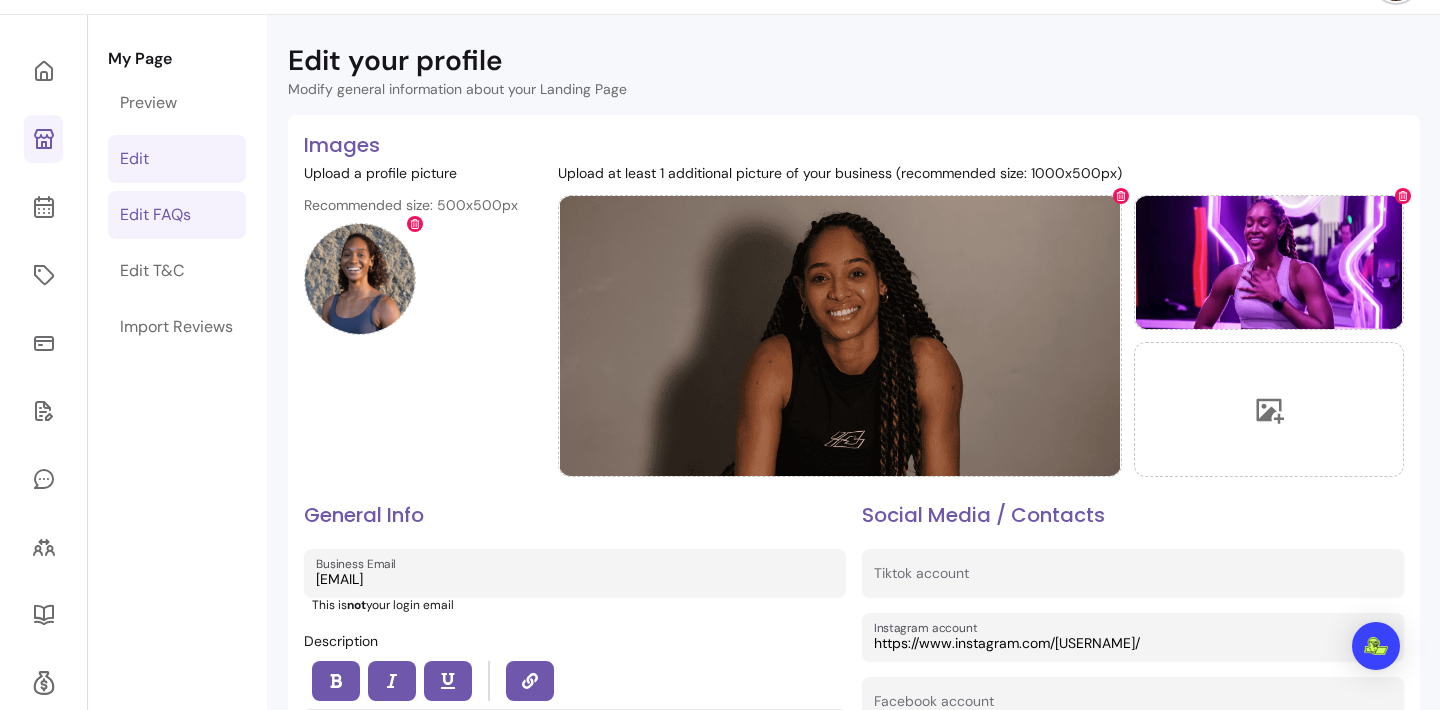 click on "Edit FAQs" at bounding box center [155, 215] 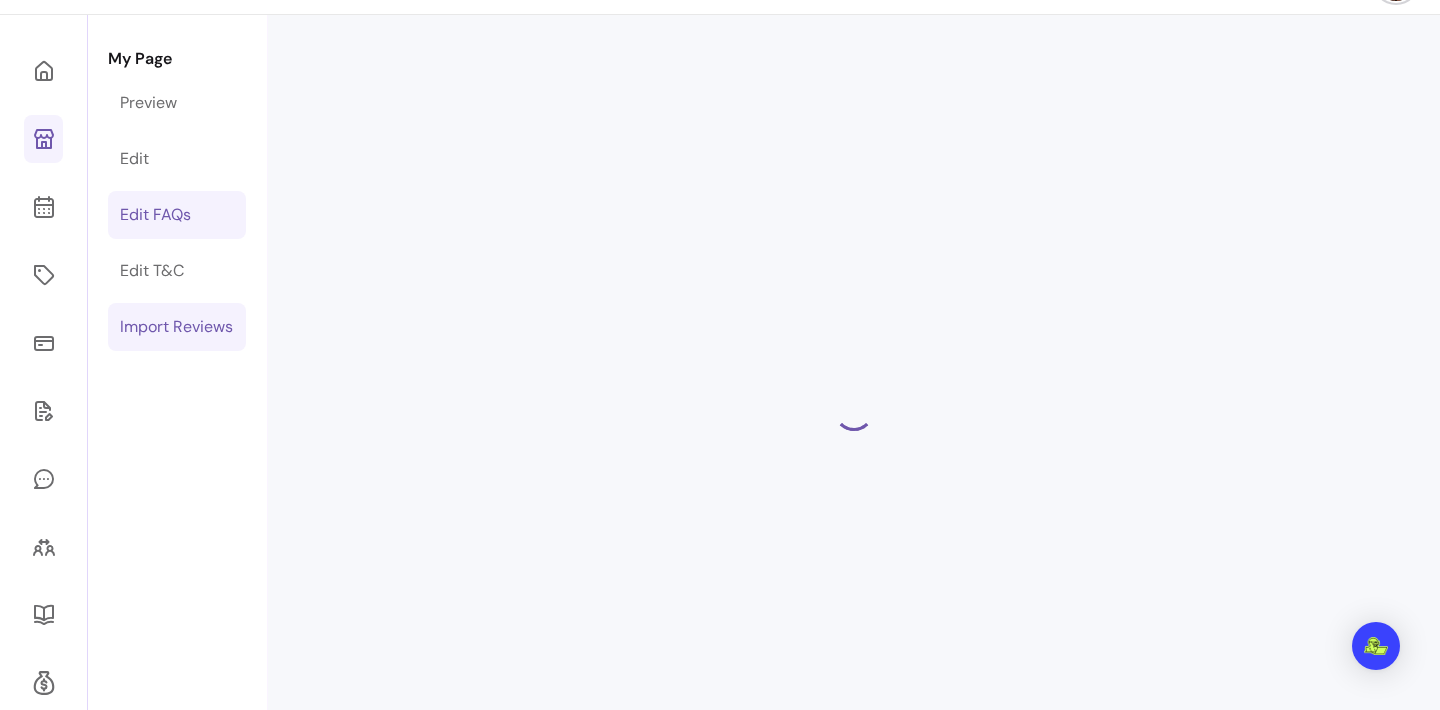select on "*" 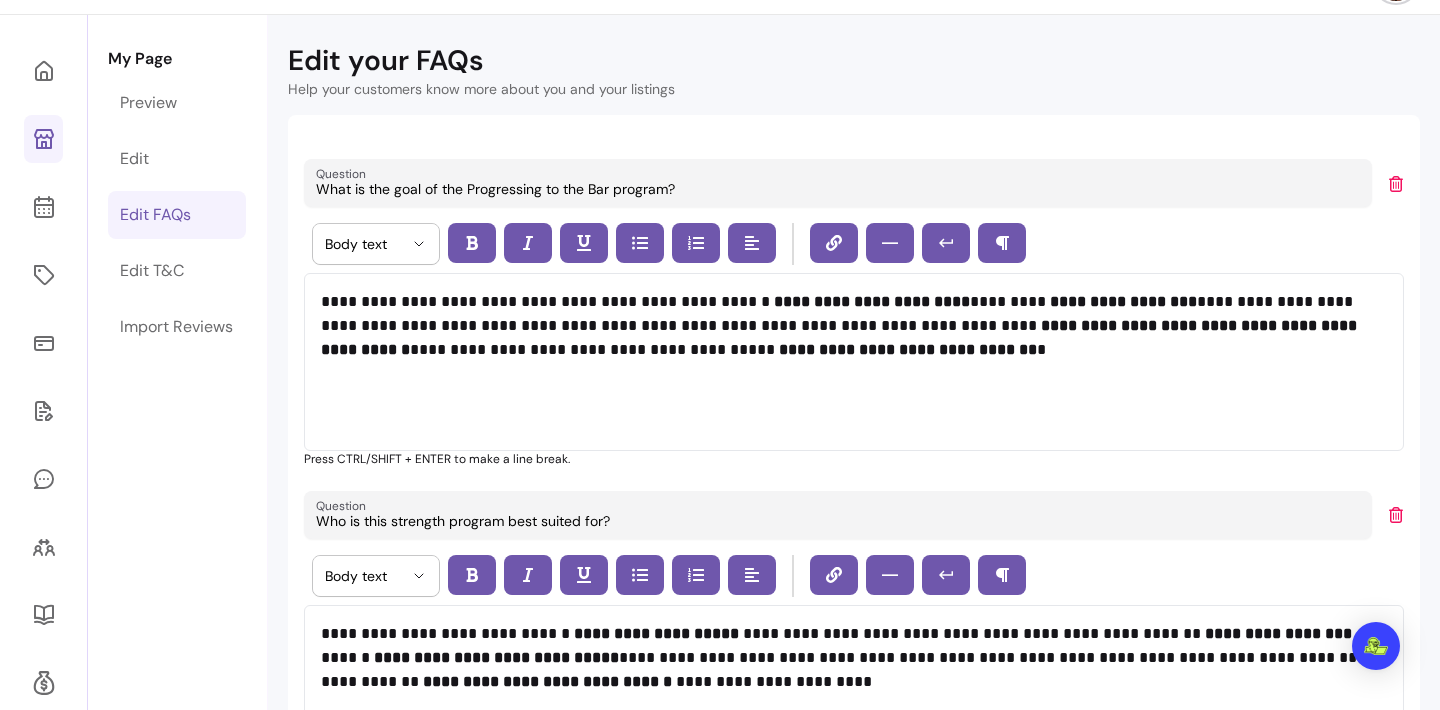 drag, startPoint x: 683, startPoint y: 193, endPoint x: 314, endPoint y: 196, distance: 369.0122 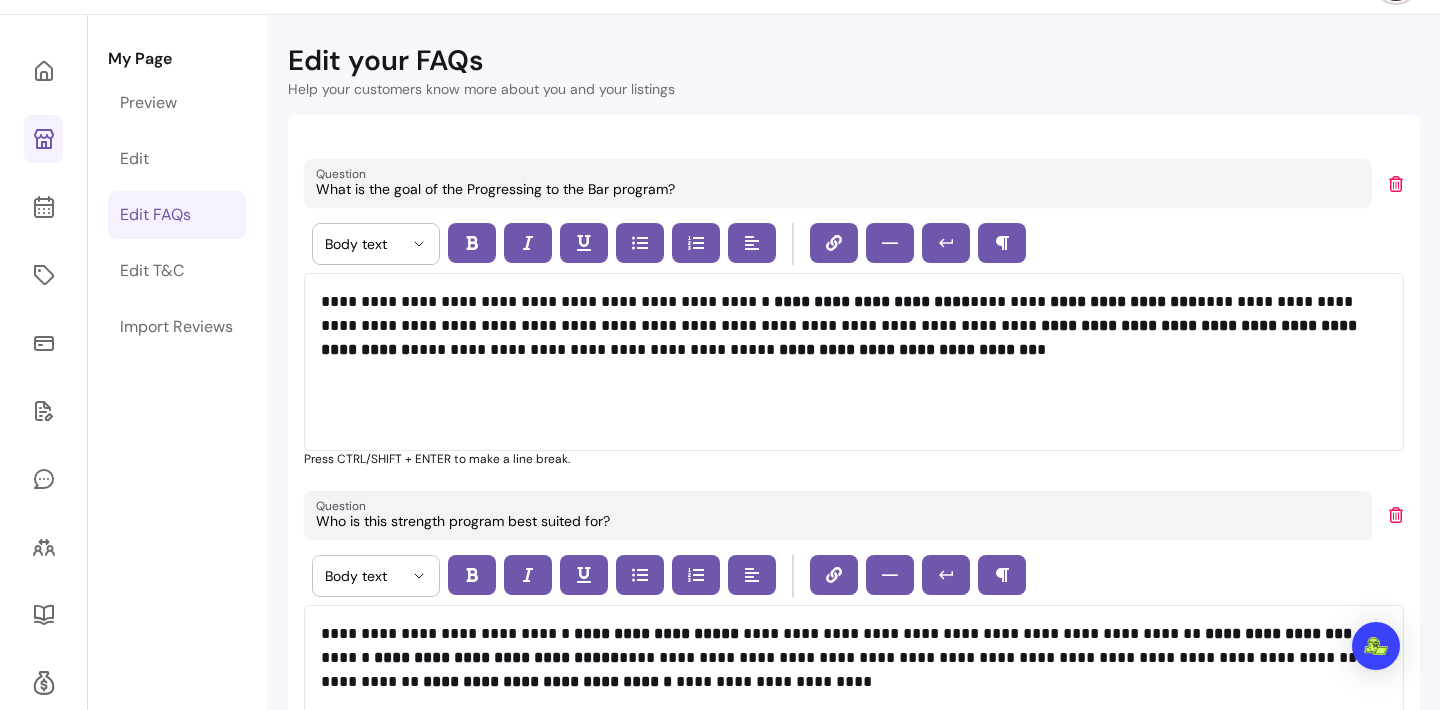 click on "Question What is the goal of the Progressing to the Bar program?" at bounding box center [838, 183] 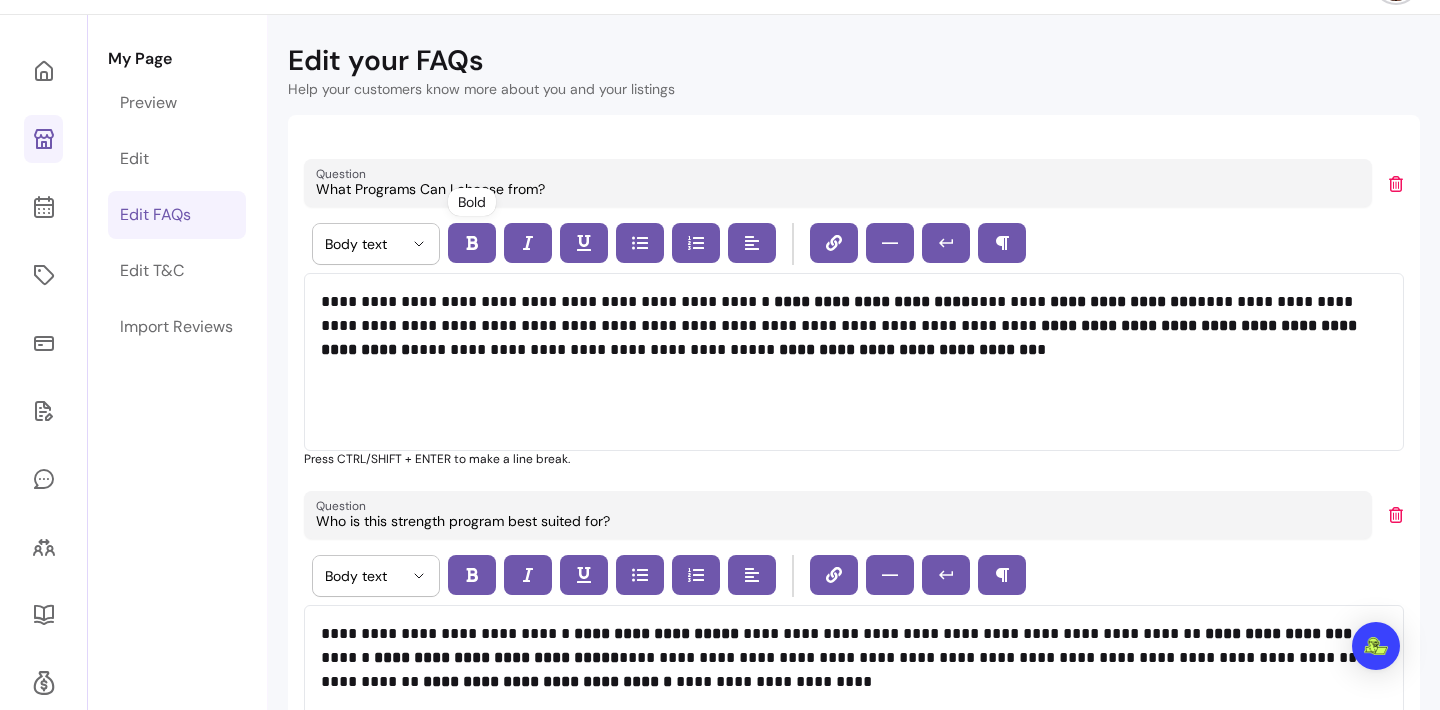 click on "What Programs Can I choose from?" at bounding box center (838, 189) 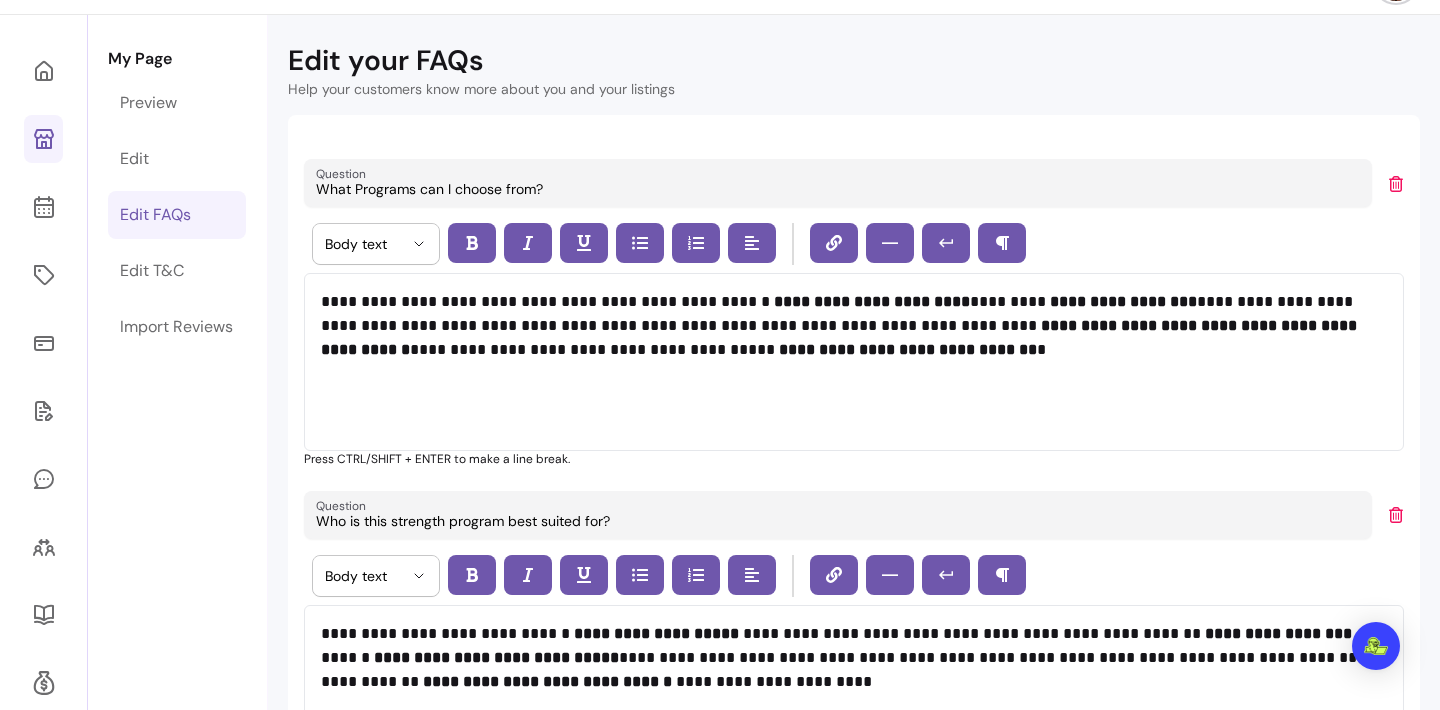 click on "What Programs can I choose from?" at bounding box center (838, 189) 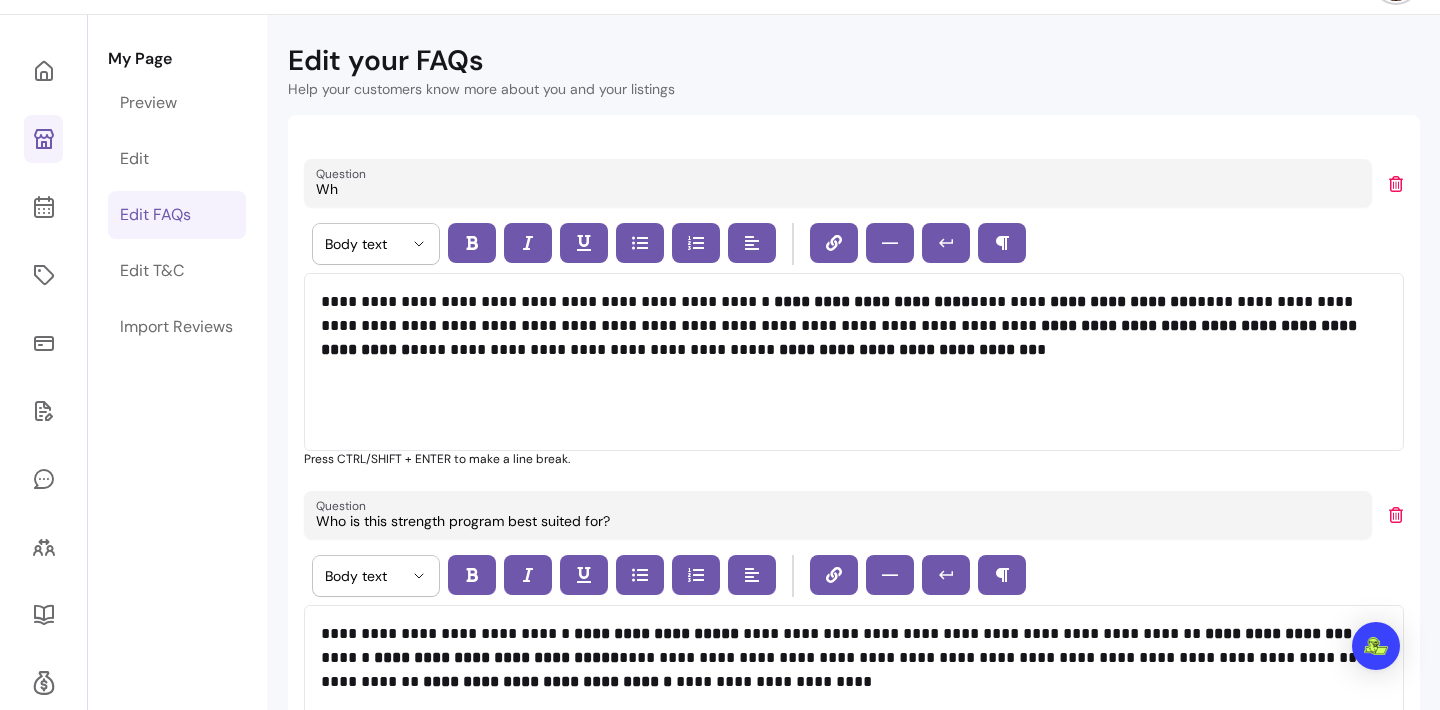 type on "W" 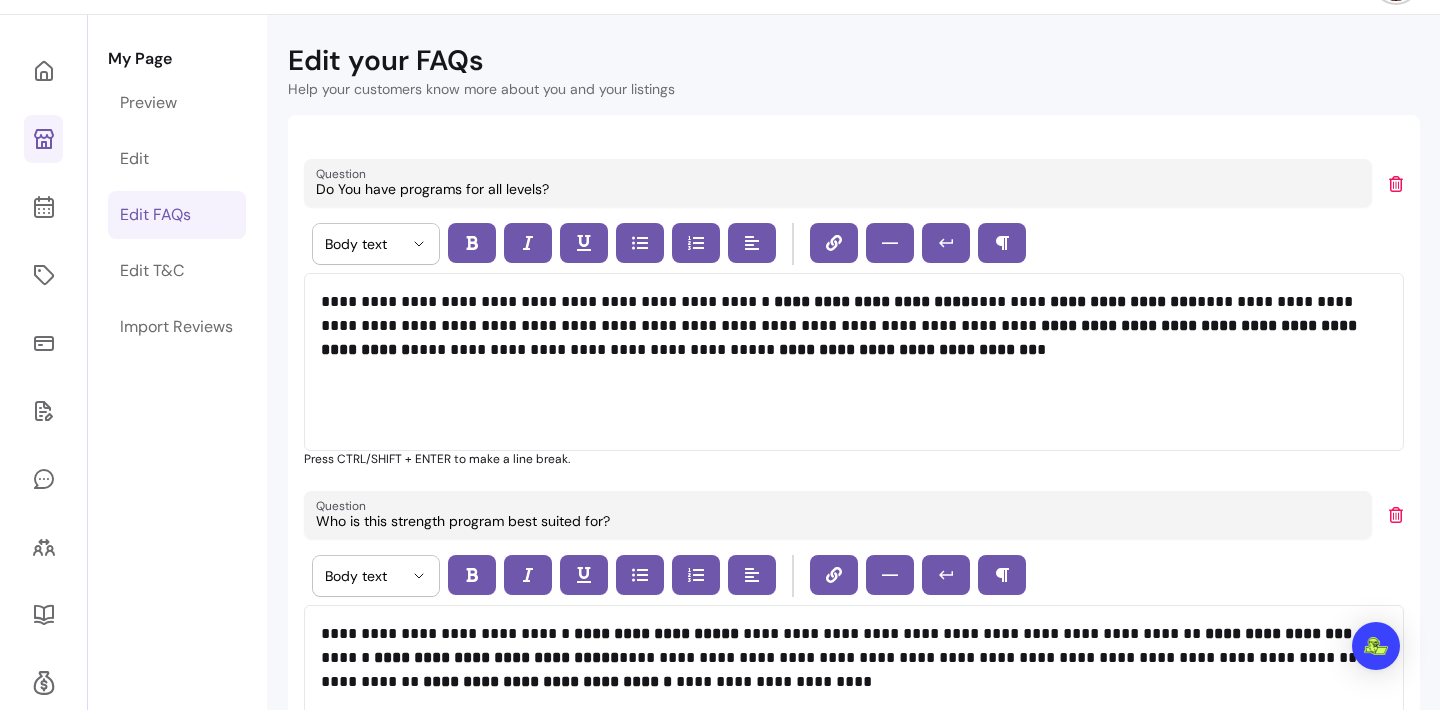 type on "Do You have programs for all levels?" 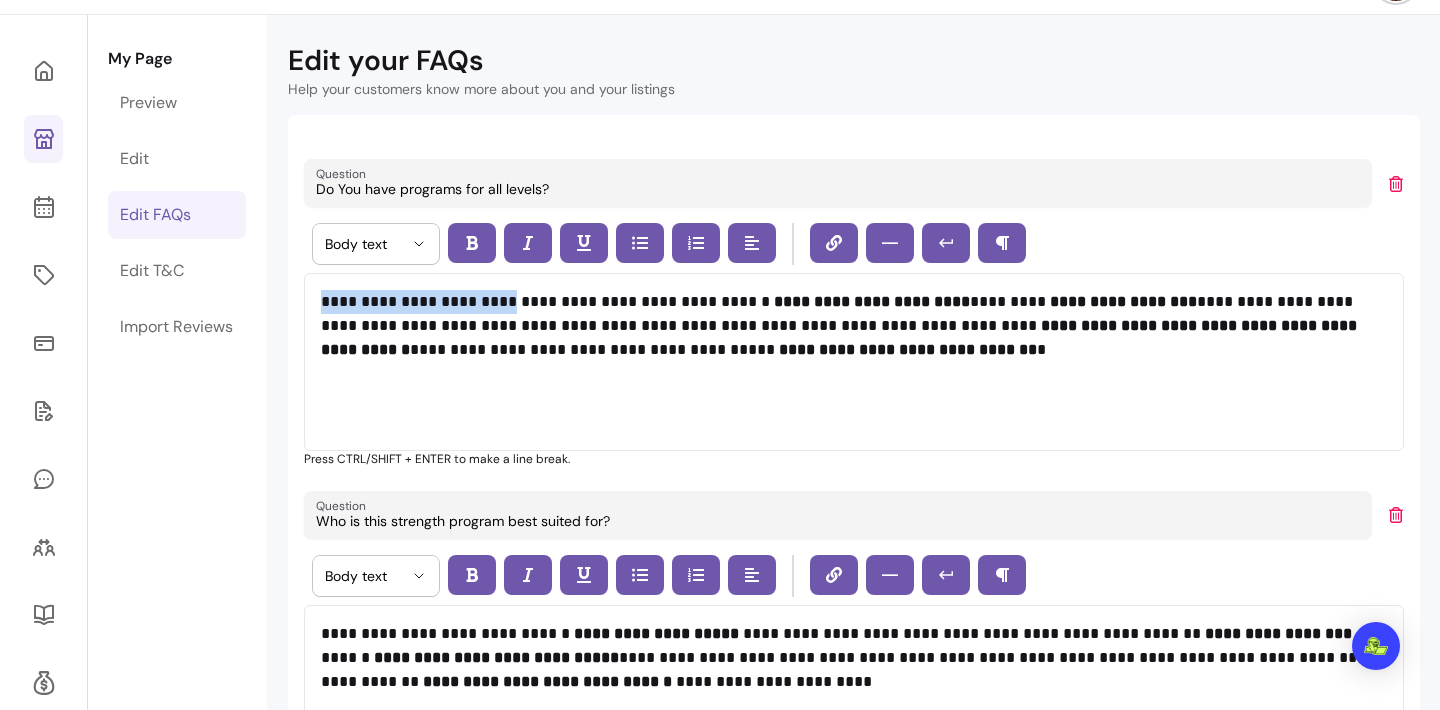drag, startPoint x: 510, startPoint y: 304, endPoint x: 321, endPoint y: 298, distance: 189.09521 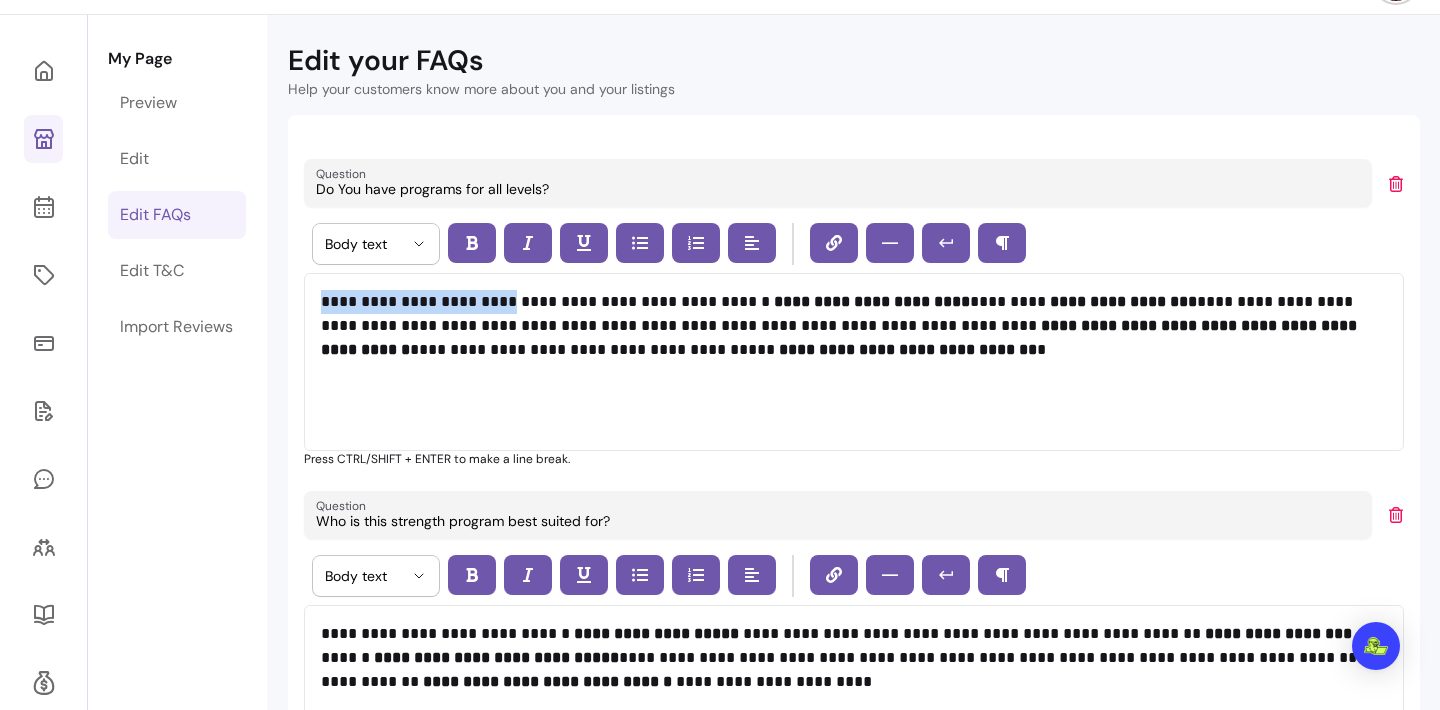 click on "**********" at bounding box center [854, 326] 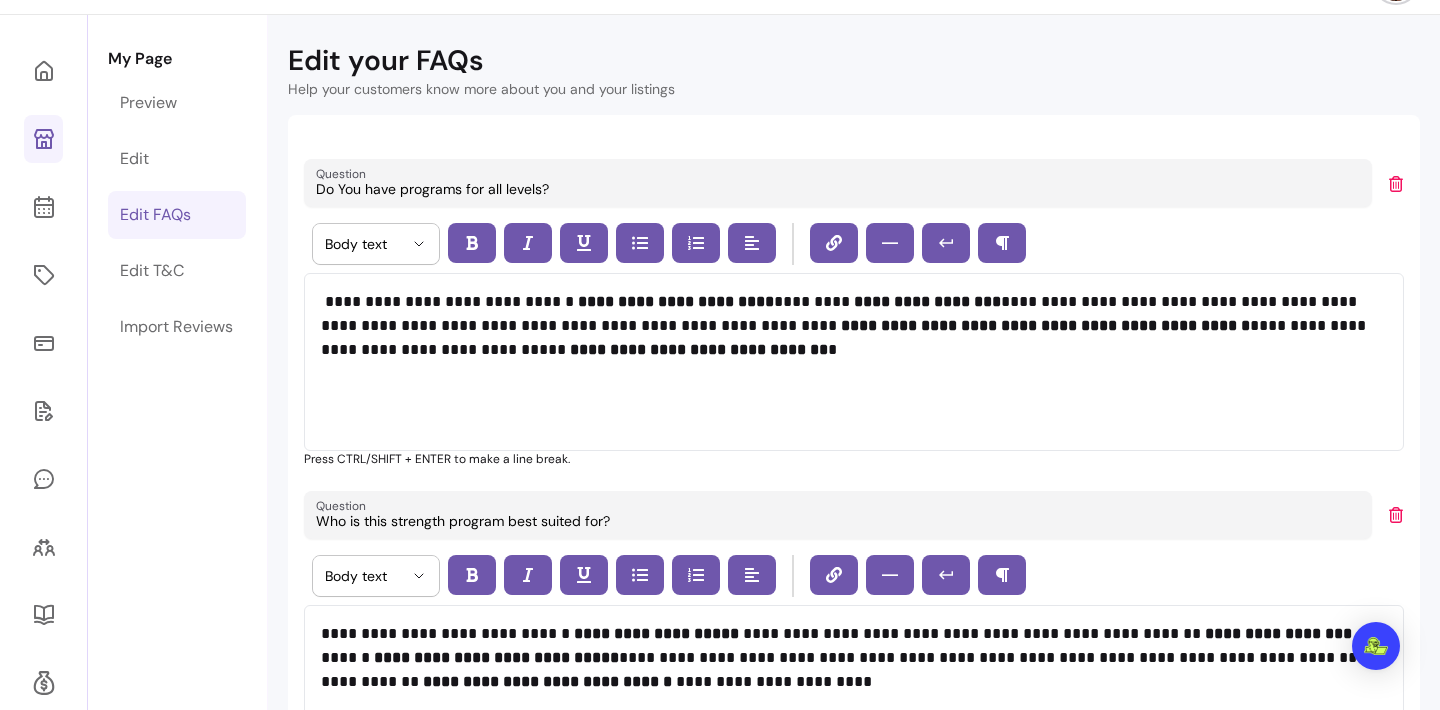 type 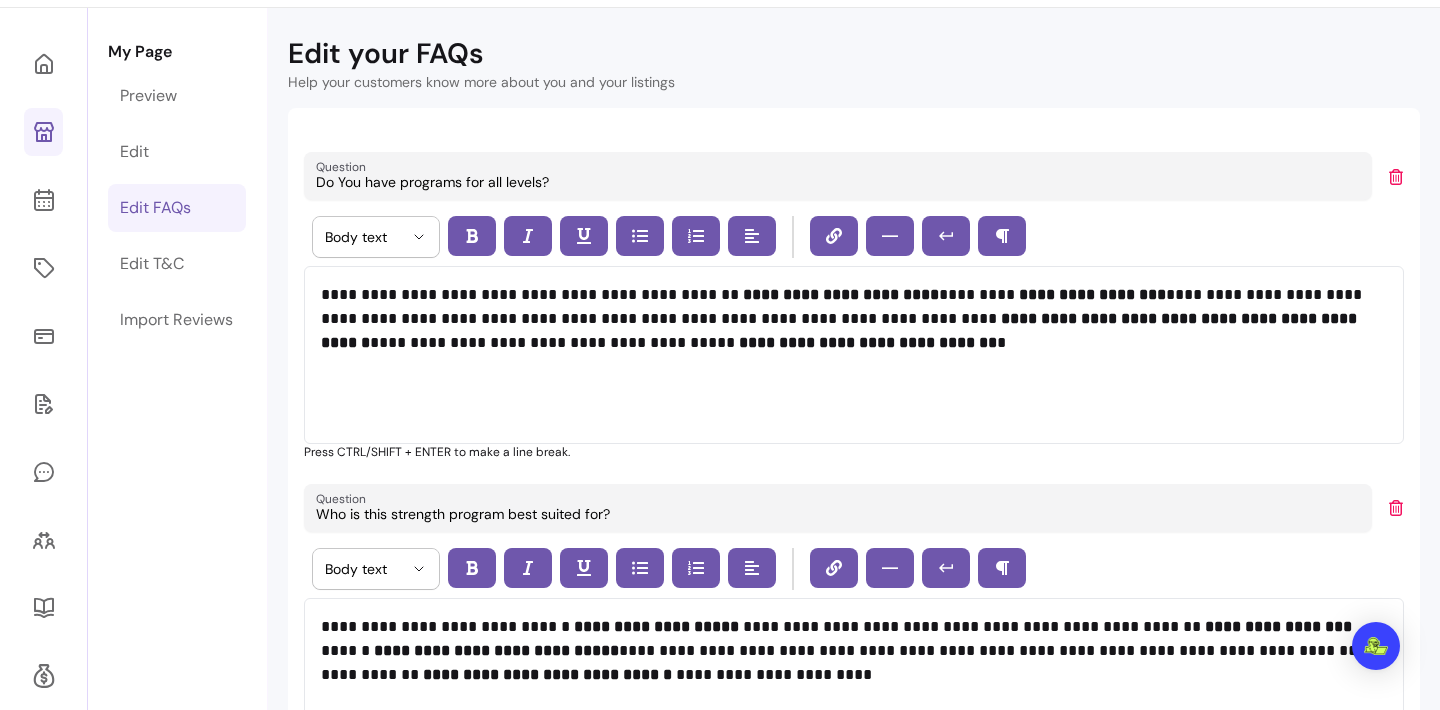 scroll, scrollTop: 119, scrollLeft: 0, axis: vertical 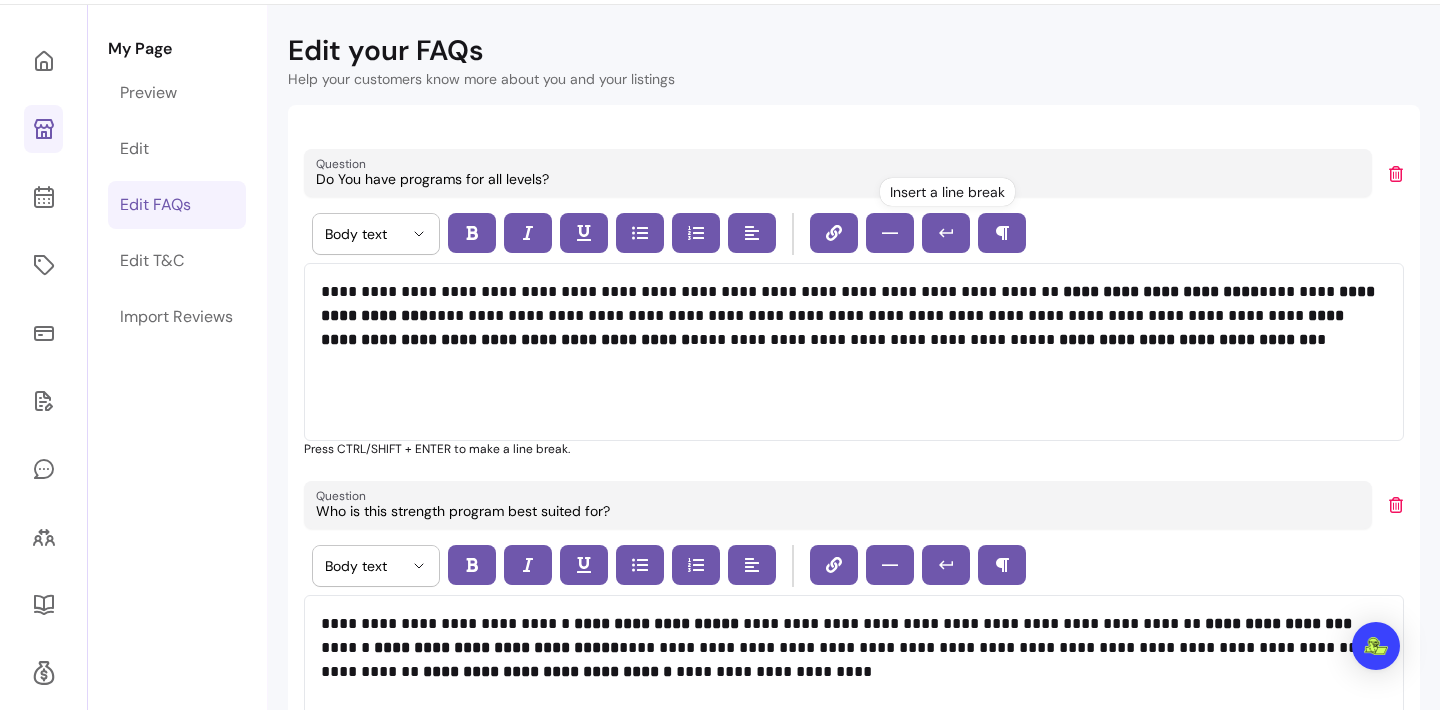 click on "**********" at bounding box center (854, 316) 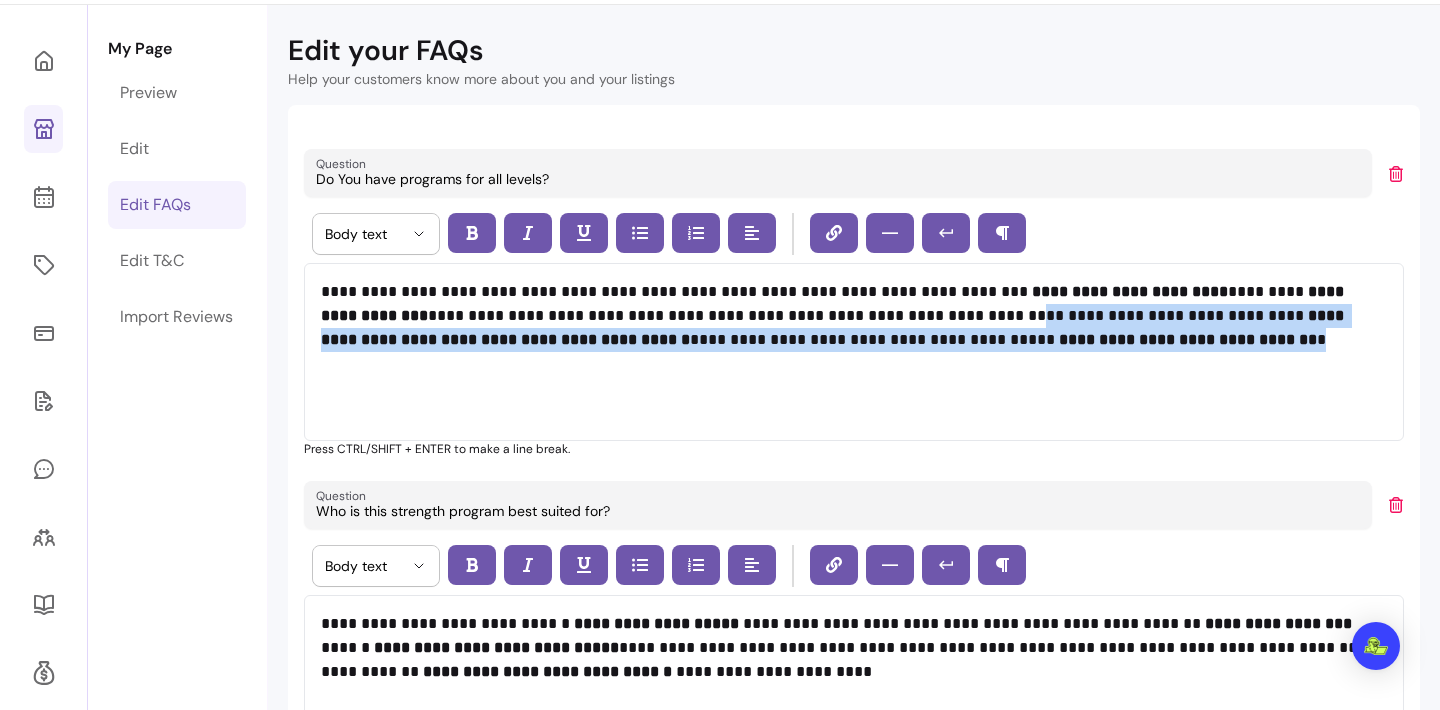 drag, startPoint x: 955, startPoint y: 316, endPoint x: 1055, endPoint y: 380, distance: 118.72658 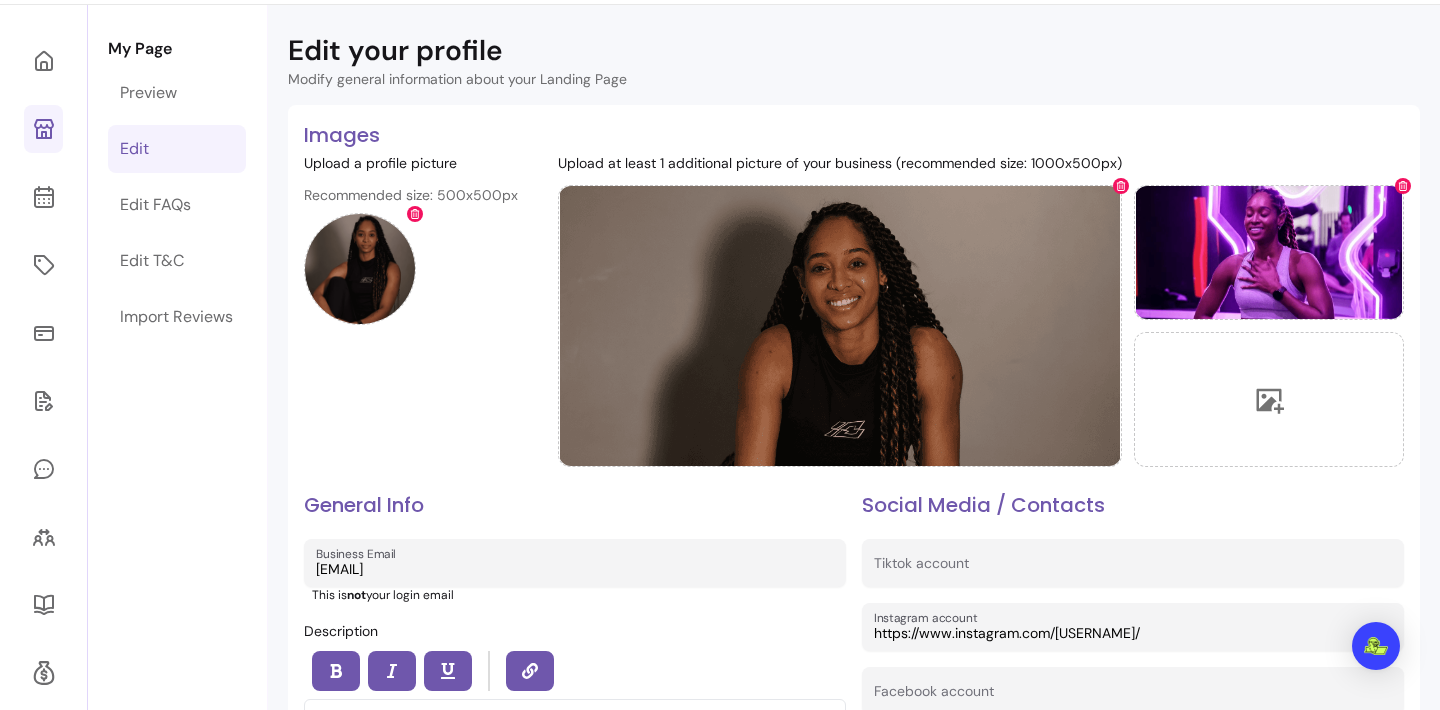 click on "Calendar" at bounding box center (103, 197) 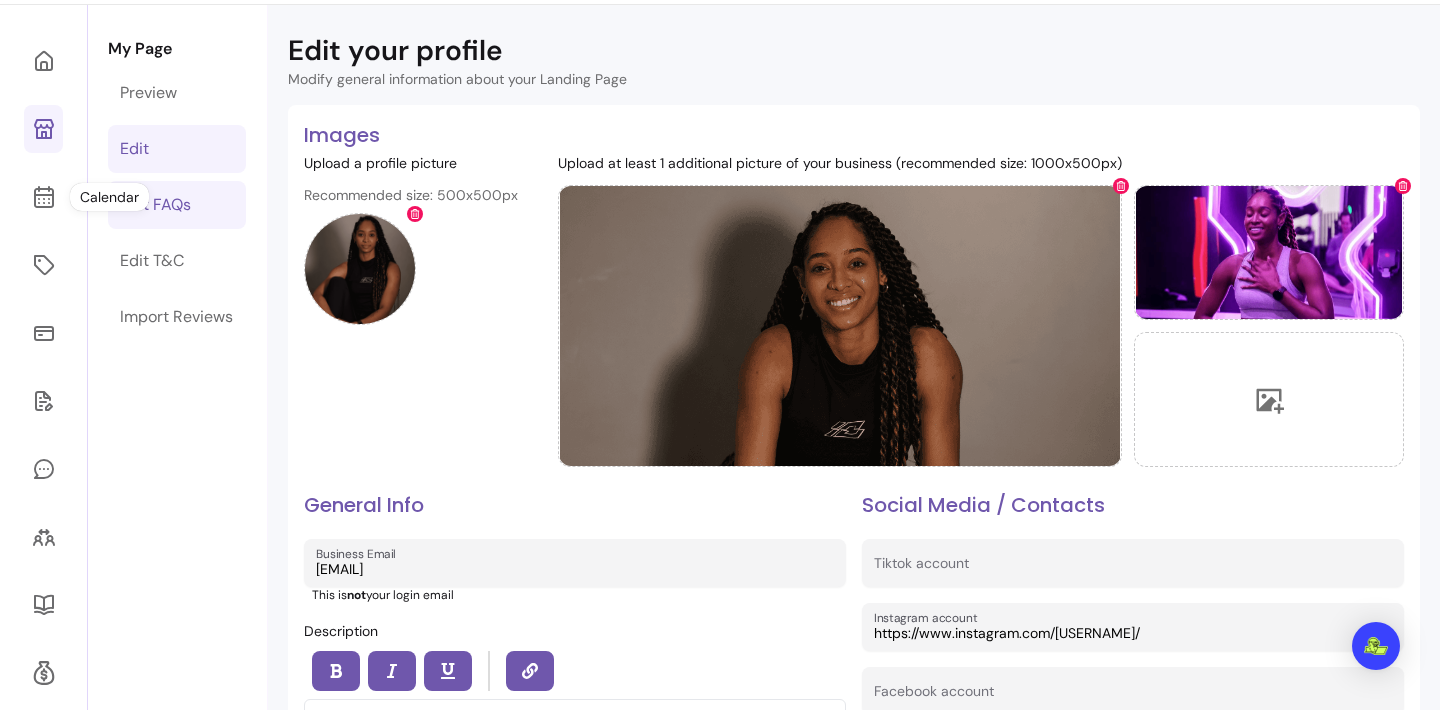 click on "Edit FAQs" at bounding box center [155, 205] 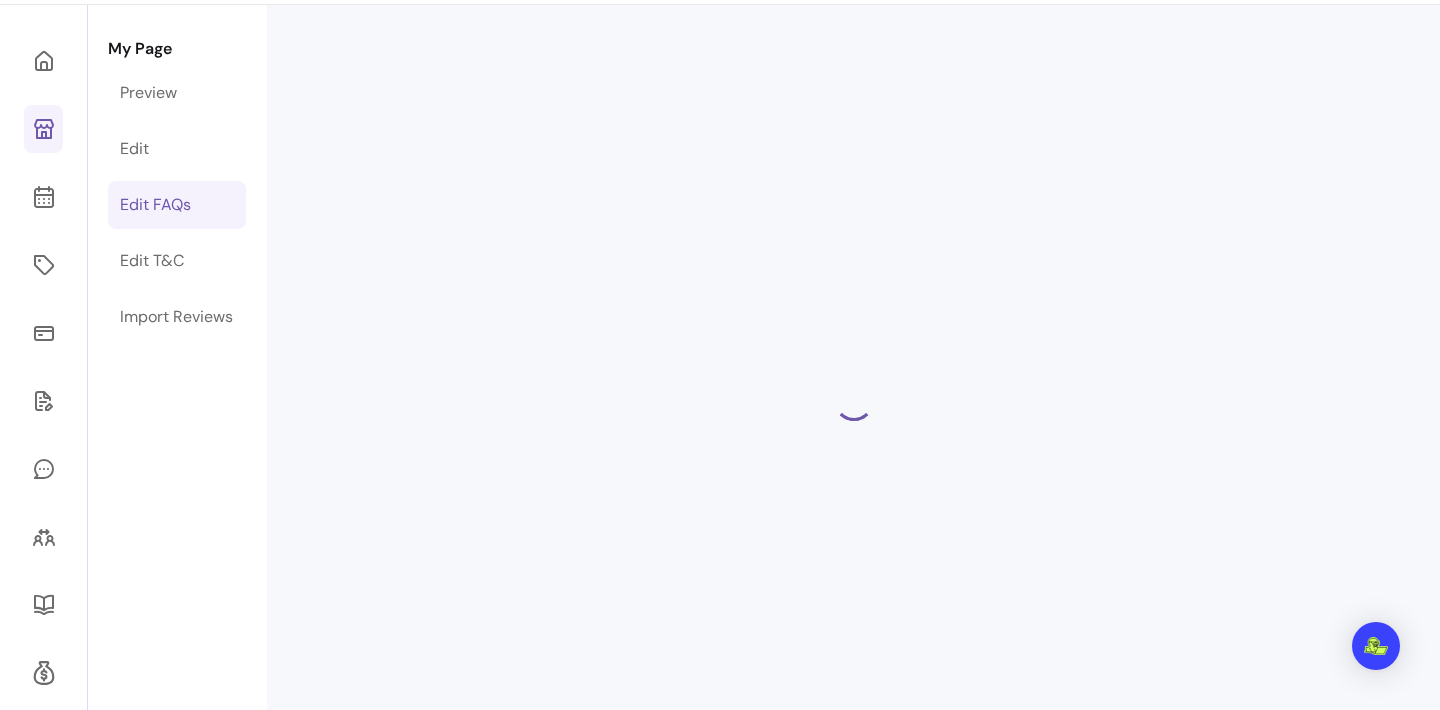 select on "*" 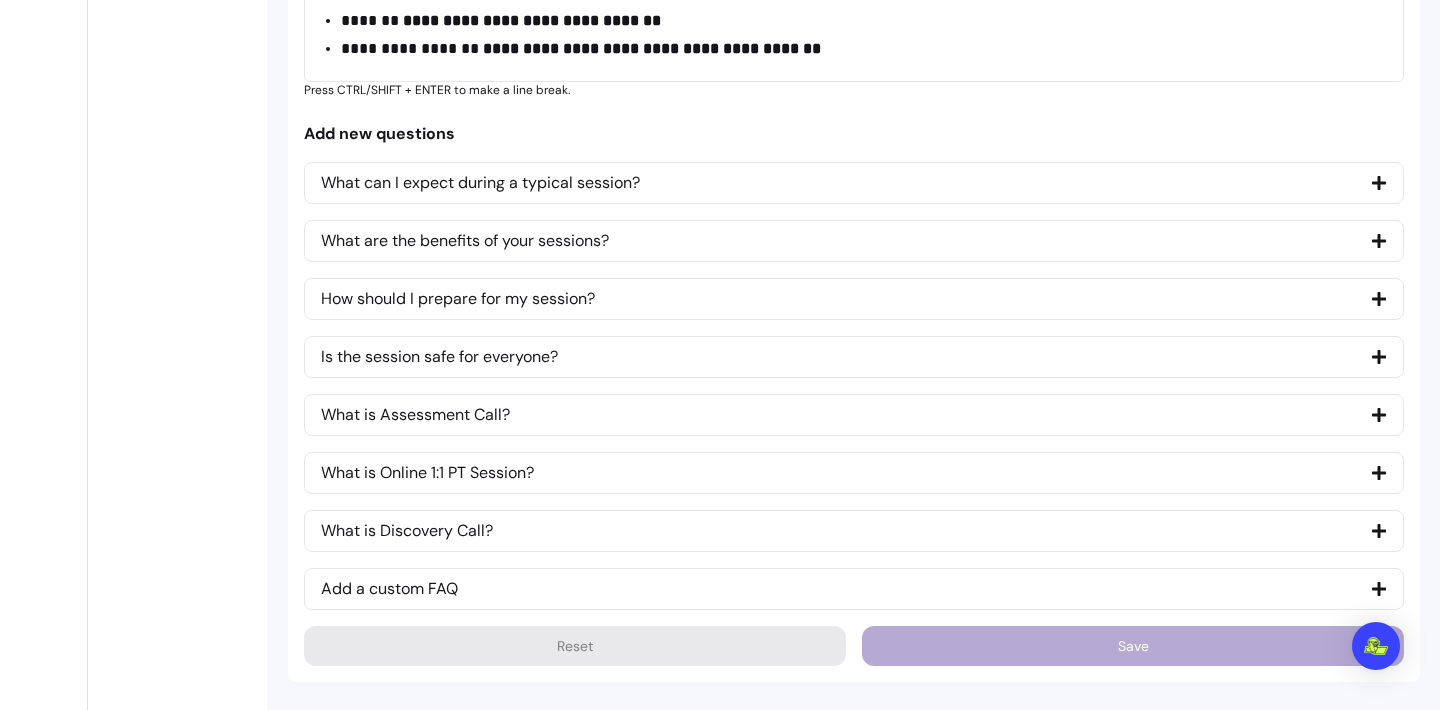 click on "What is Assessment Call?" at bounding box center (854, 415) 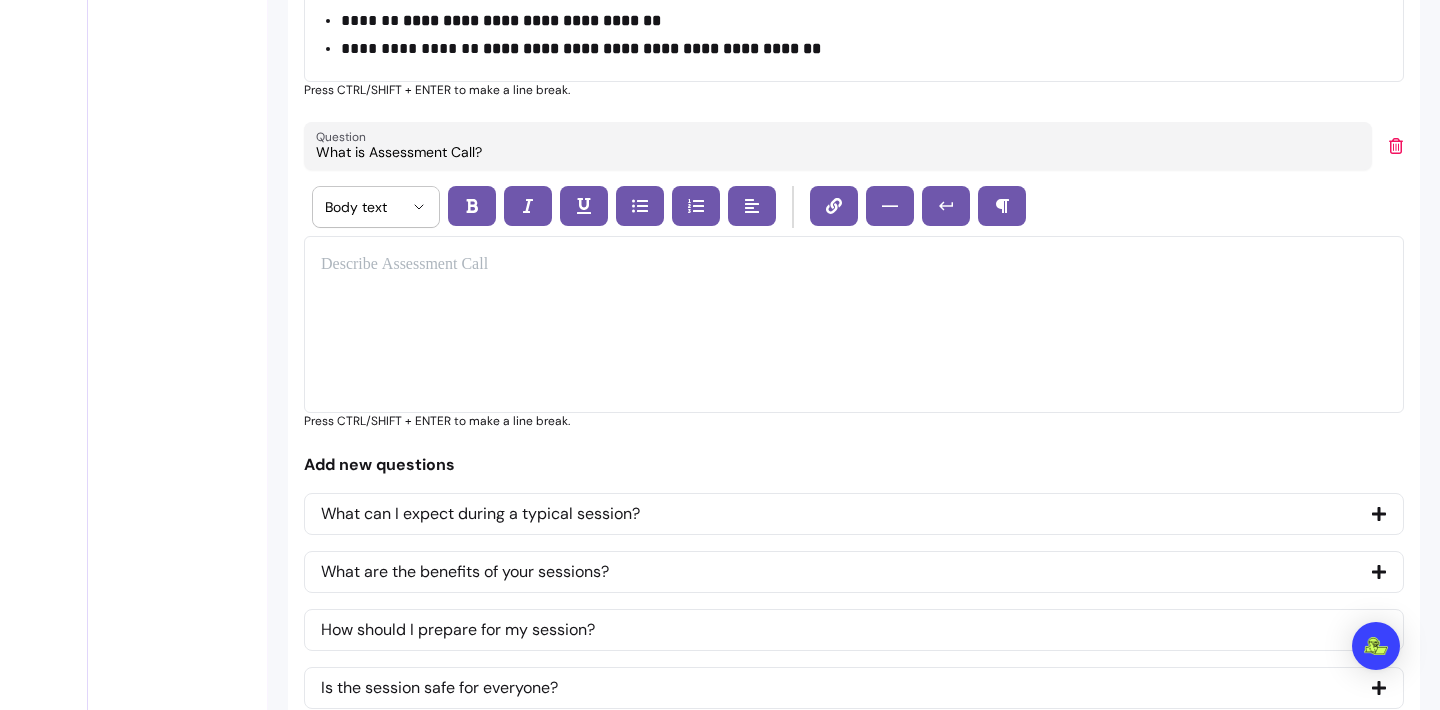 scroll, scrollTop: 1707, scrollLeft: 0, axis: vertical 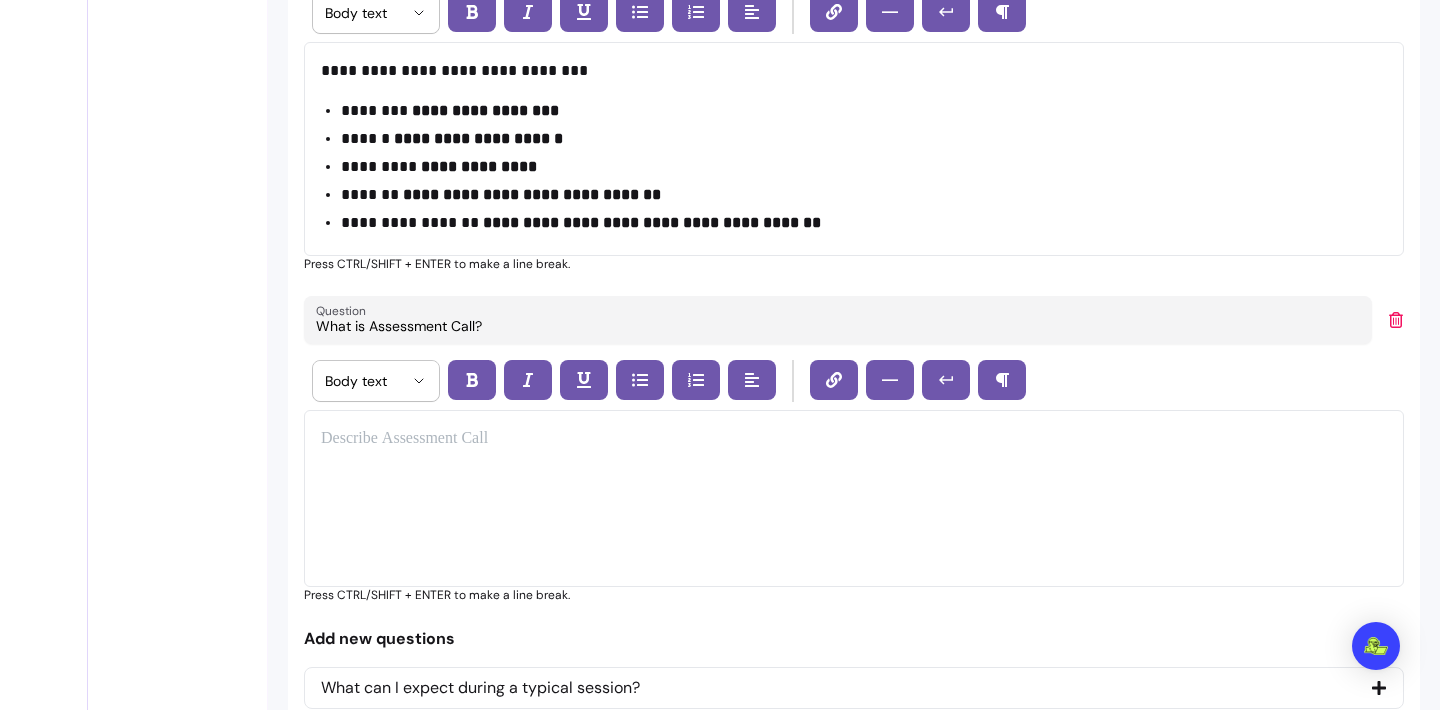 click on "**********" at bounding box center [854, 149] 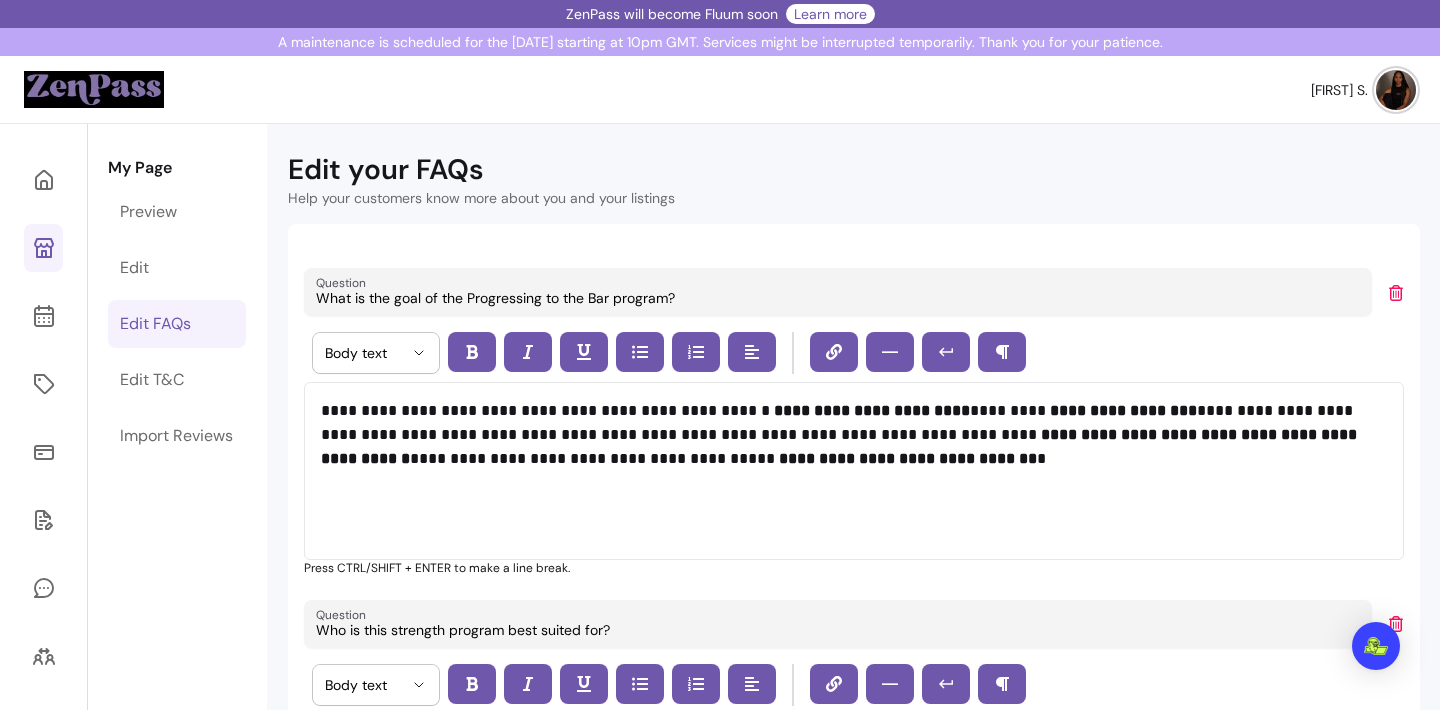 scroll, scrollTop: 0, scrollLeft: 0, axis: both 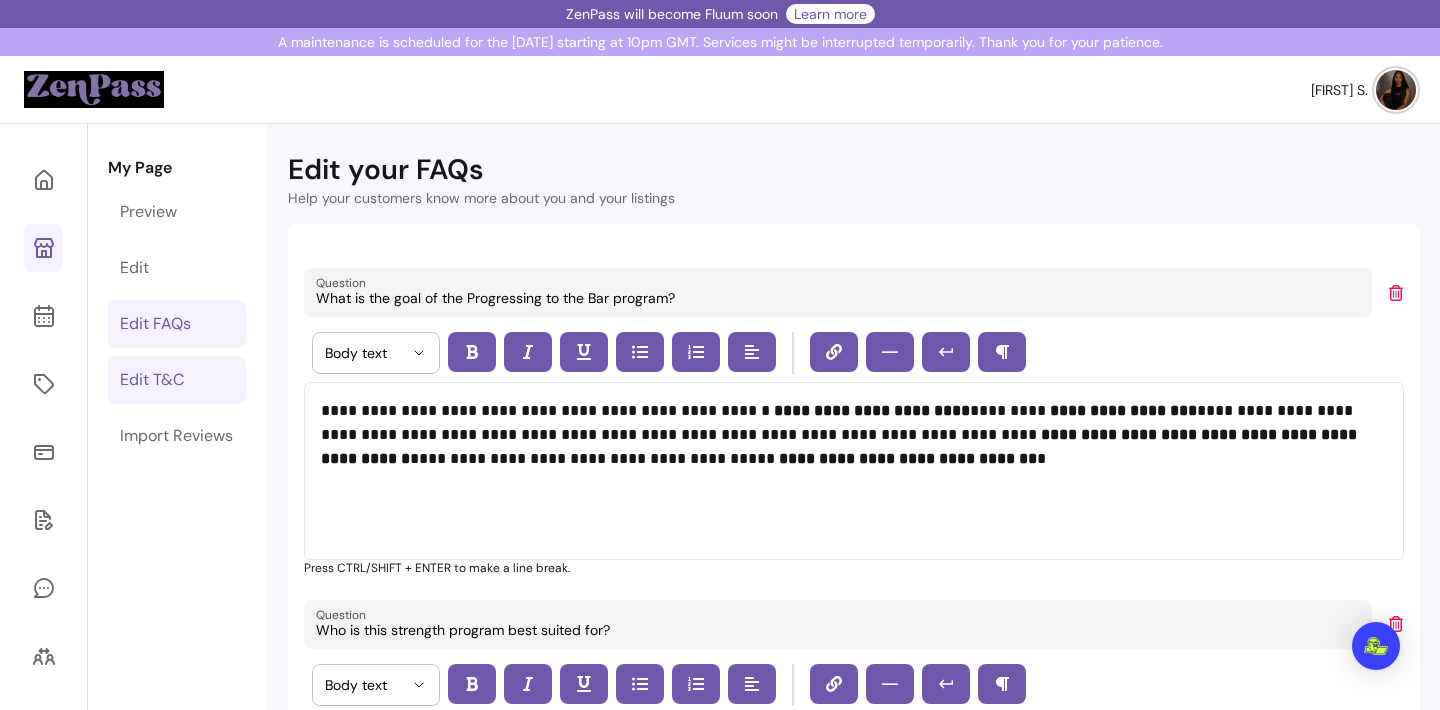 click on "Edit T&C" at bounding box center (152, 380) 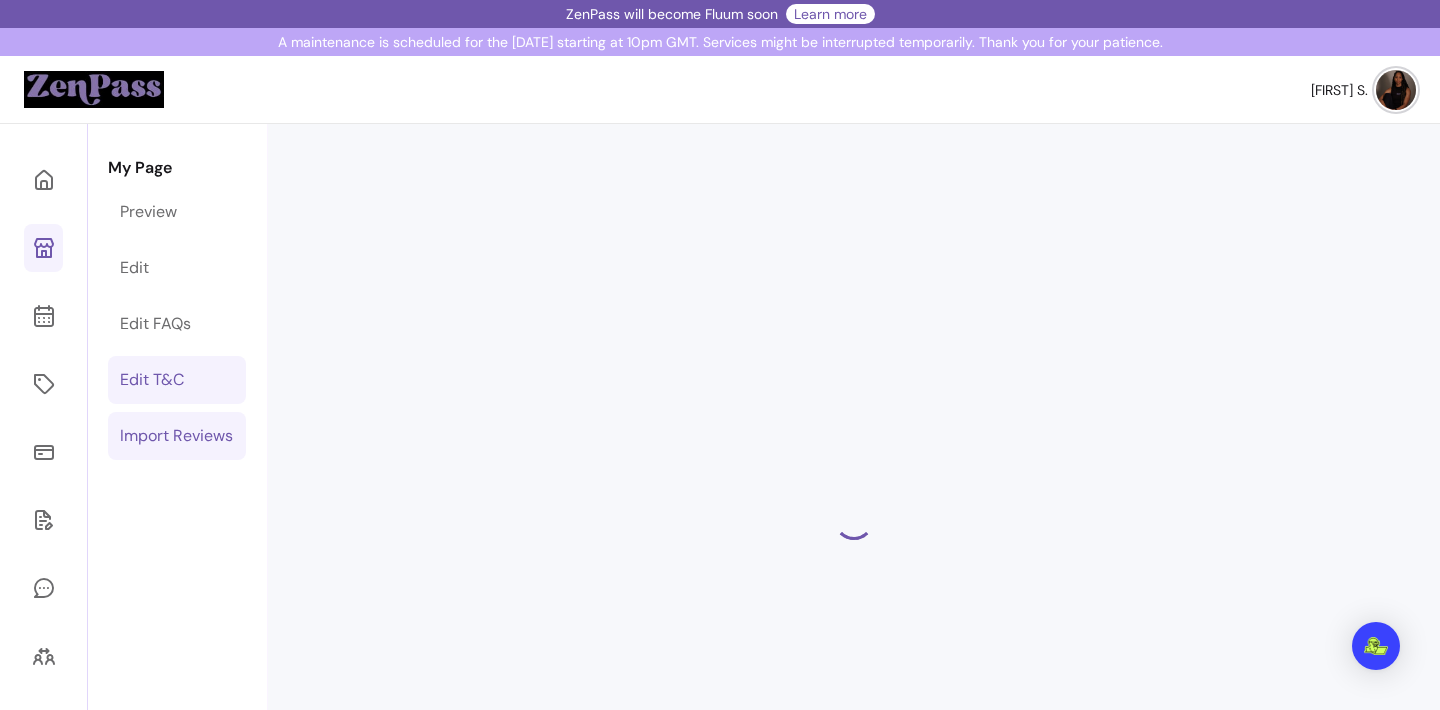 select on "*" 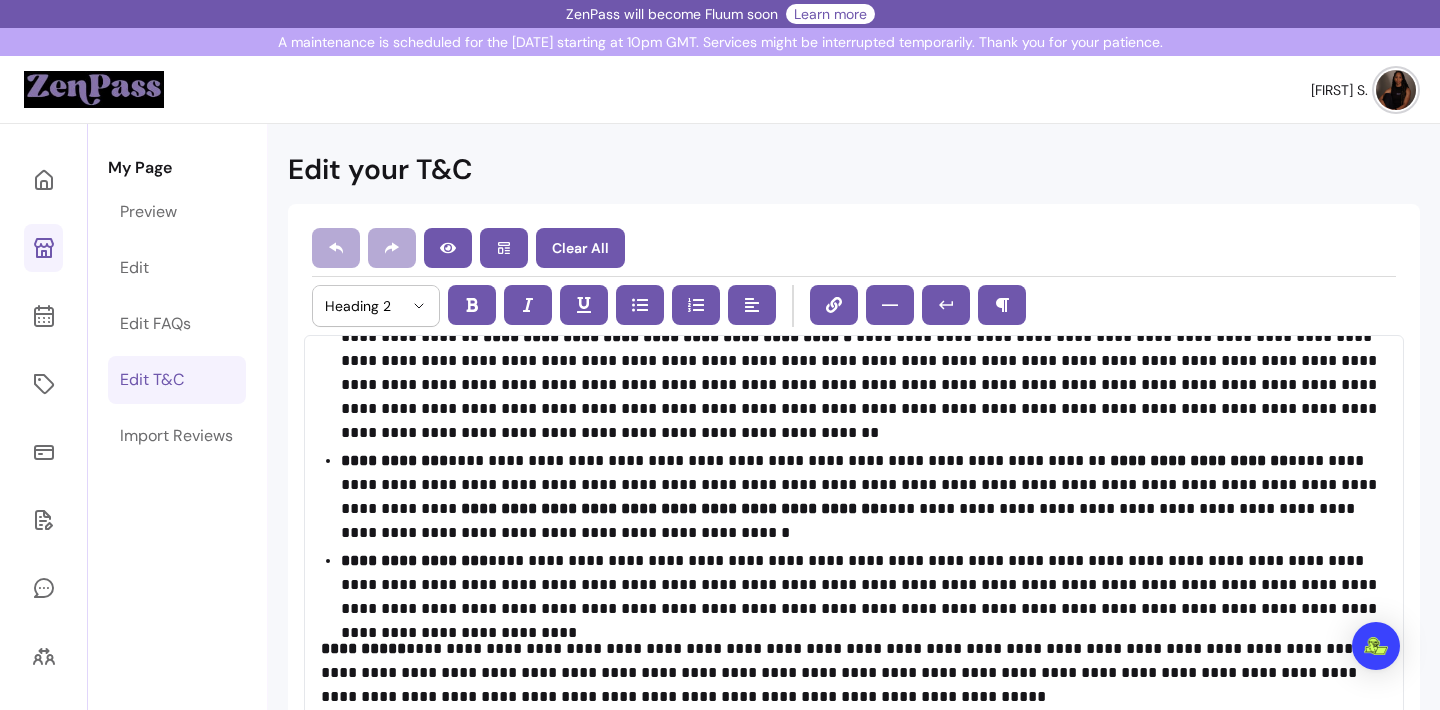 scroll, scrollTop: 2915, scrollLeft: 0, axis: vertical 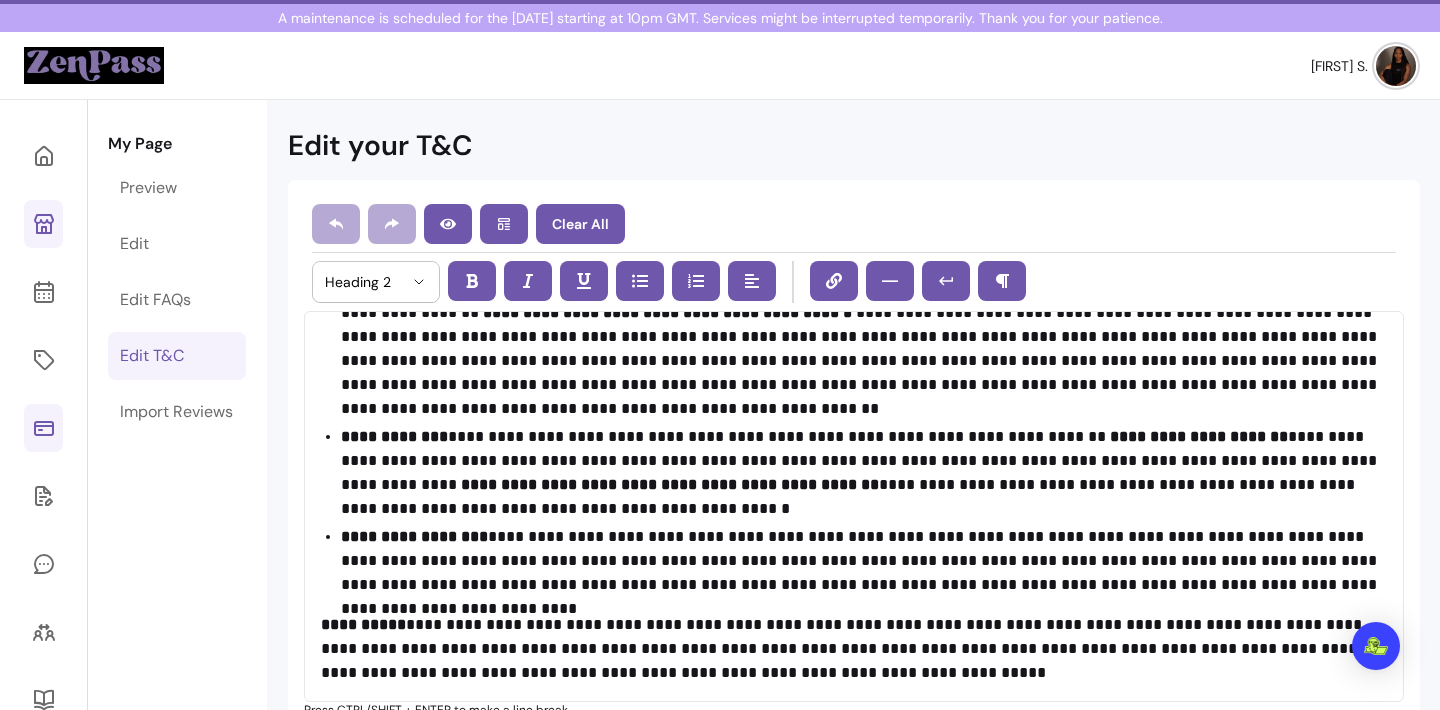 click 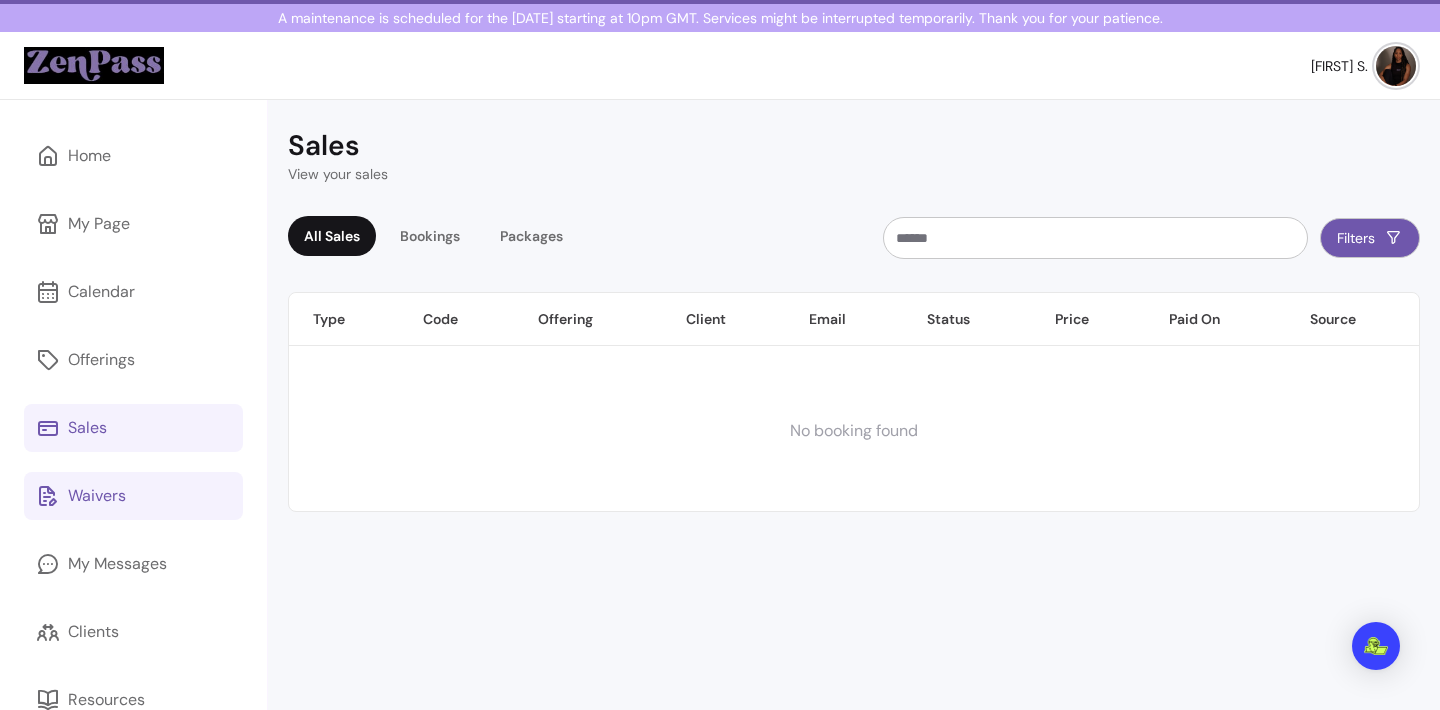 click on "Waivers" at bounding box center [133, 496] 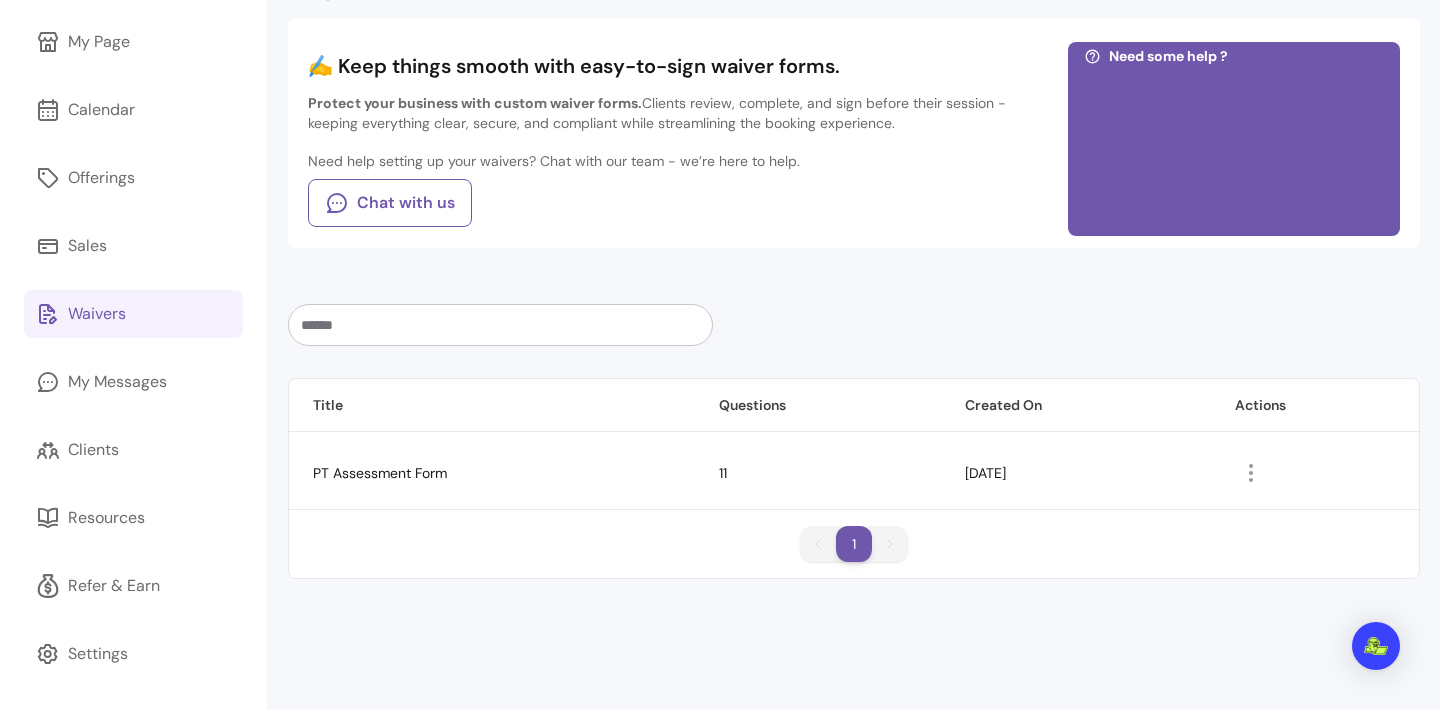 scroll, scrollTop: 206, scrollLeft: 0, axis: vertical 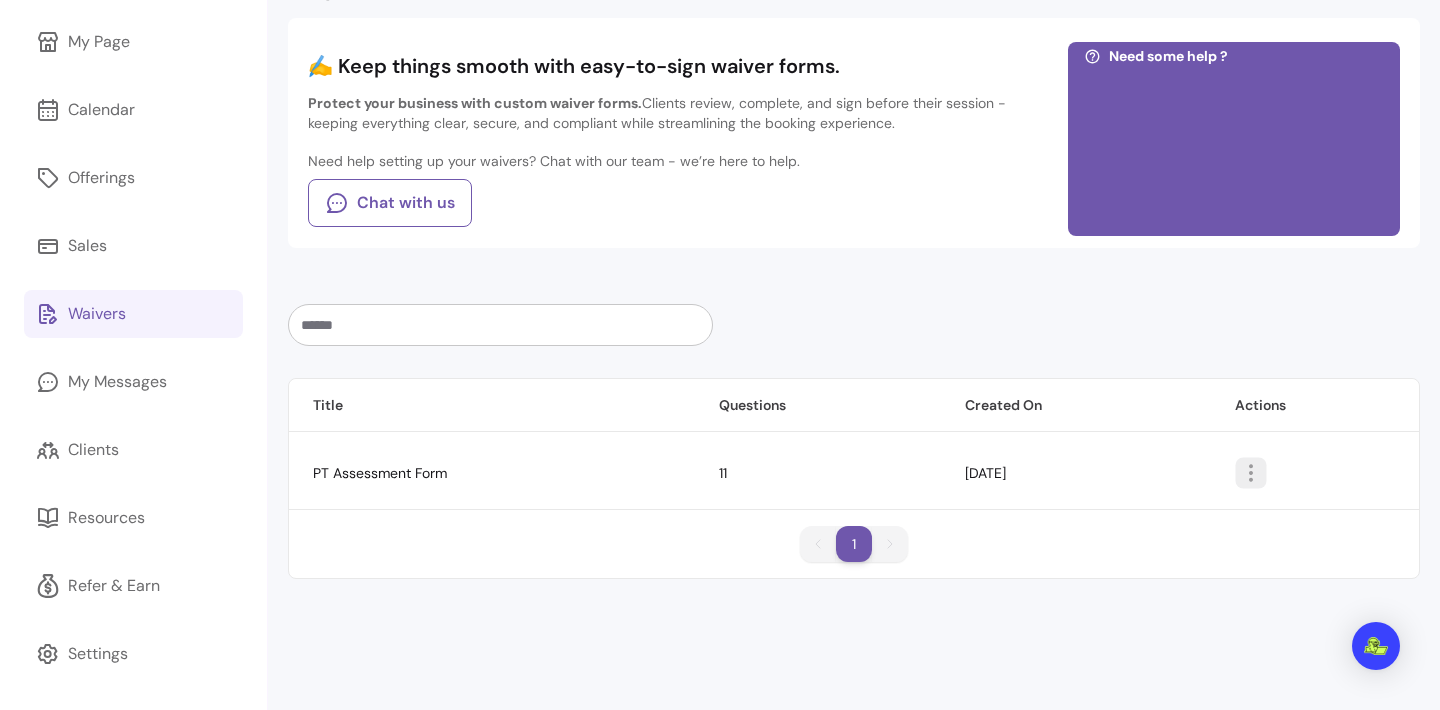 click 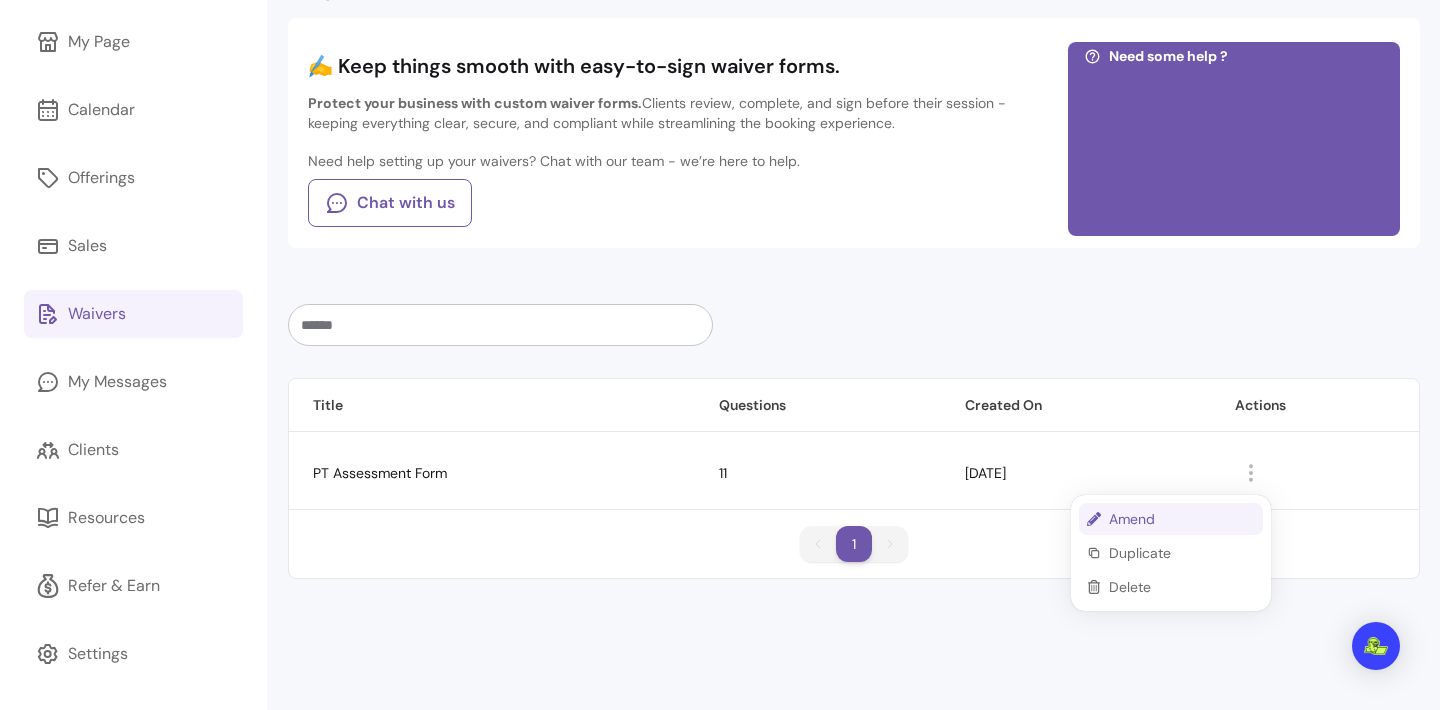 click on "Amend" at bounding box center [1182, 519] 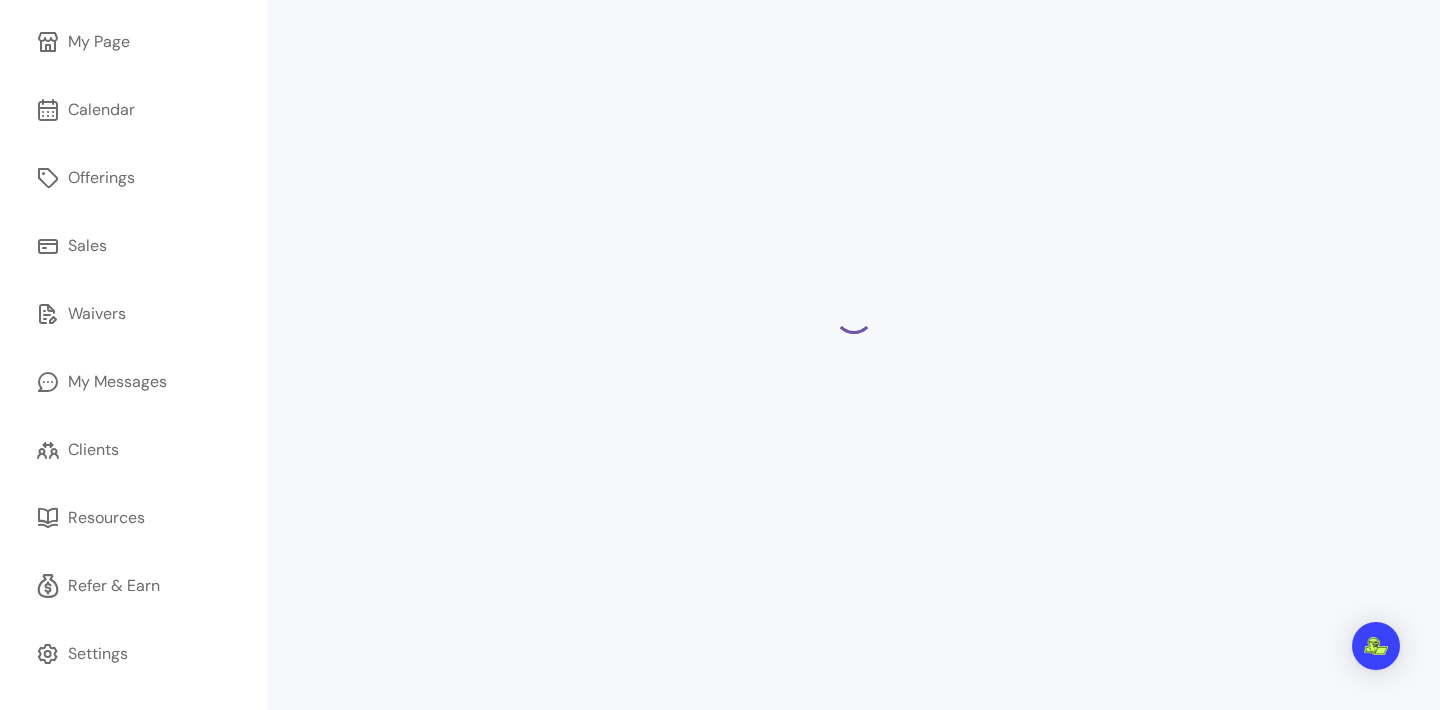 scroll, scrollTop: 124, scrollLeft: 0, axis: vertical 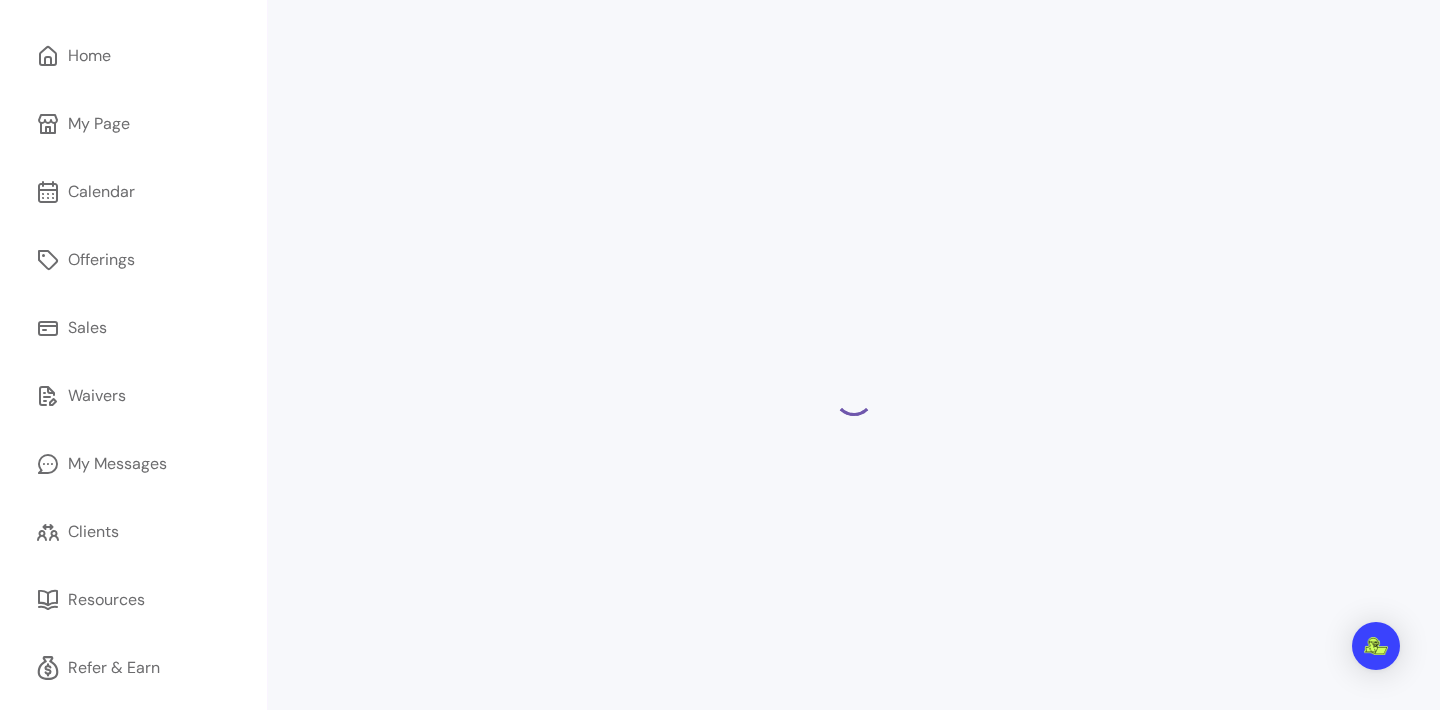 select on "*" 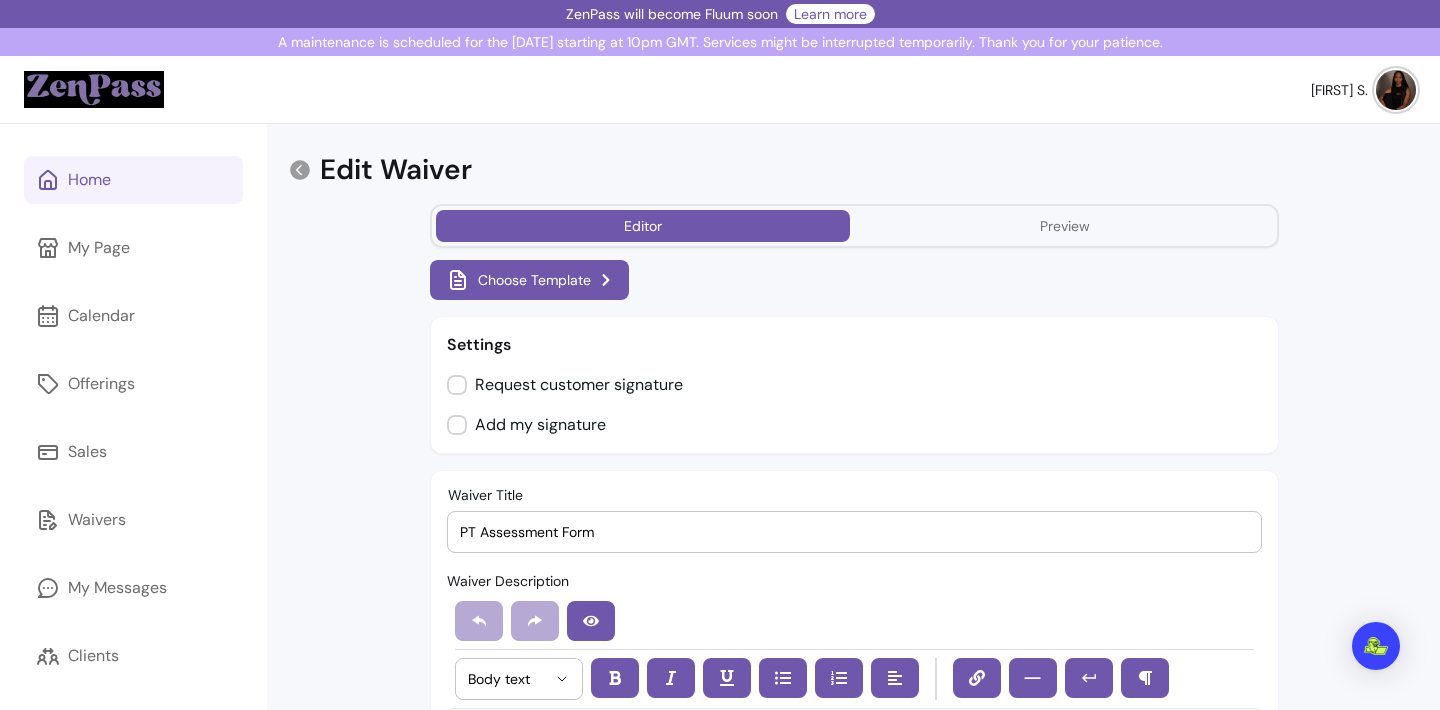 scroll, scrollTop: 0, scrollLeft: 0, axis: both 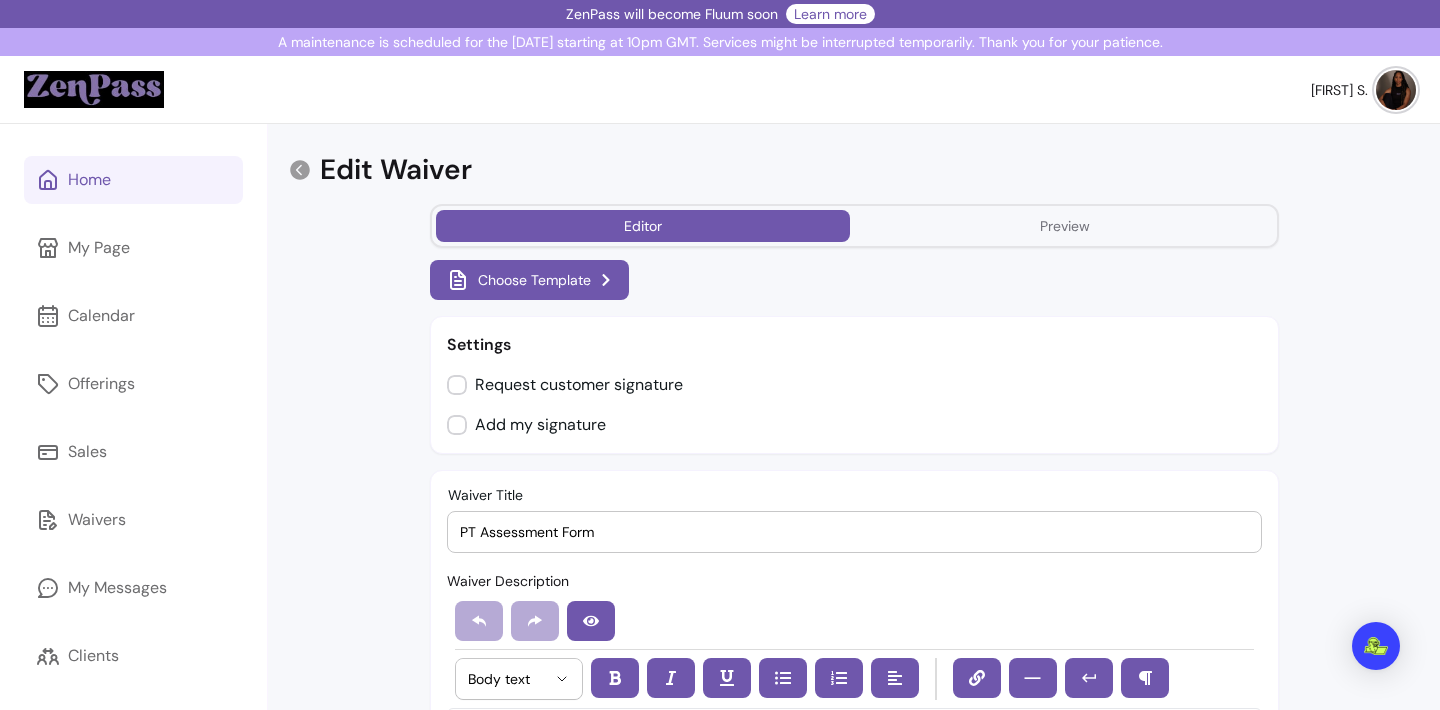 click on "Home" at bounding box center [133, 180] 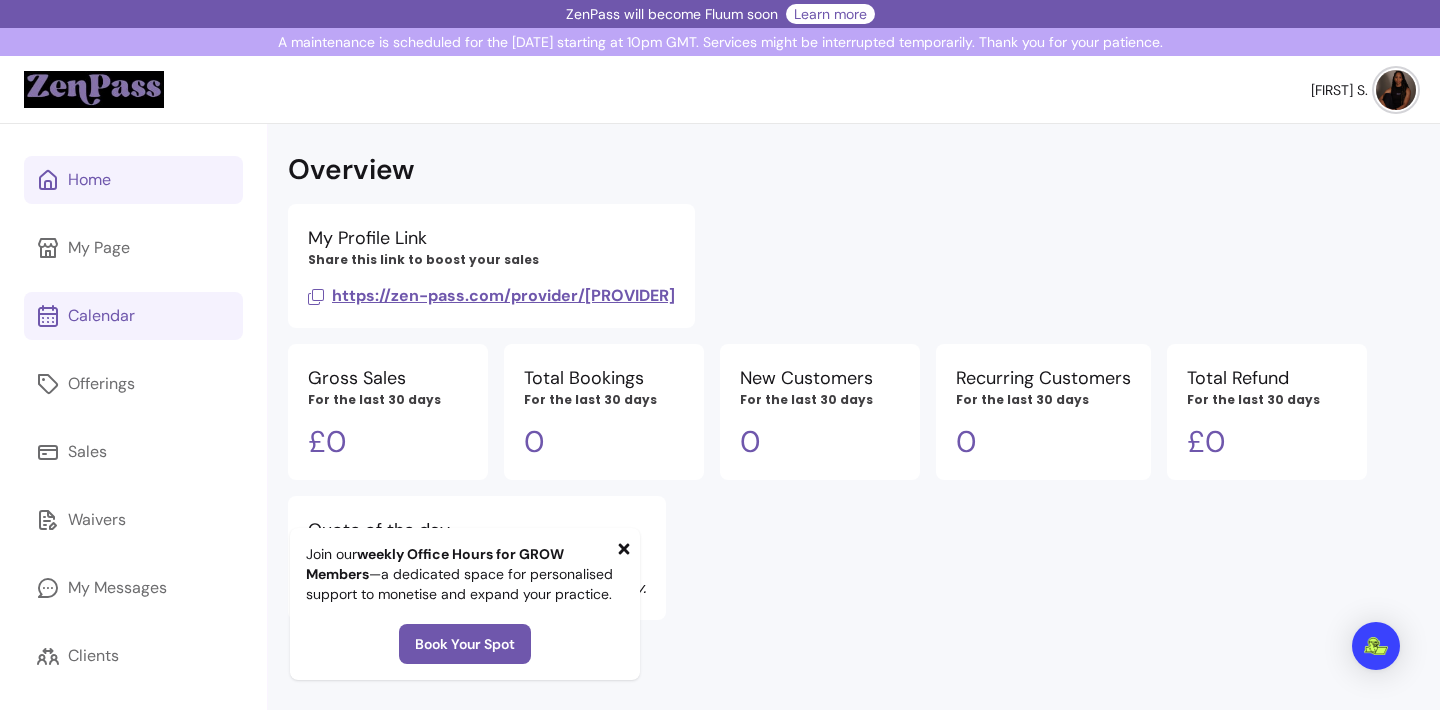 click on "Calendar" at bounding box center [101, 316] 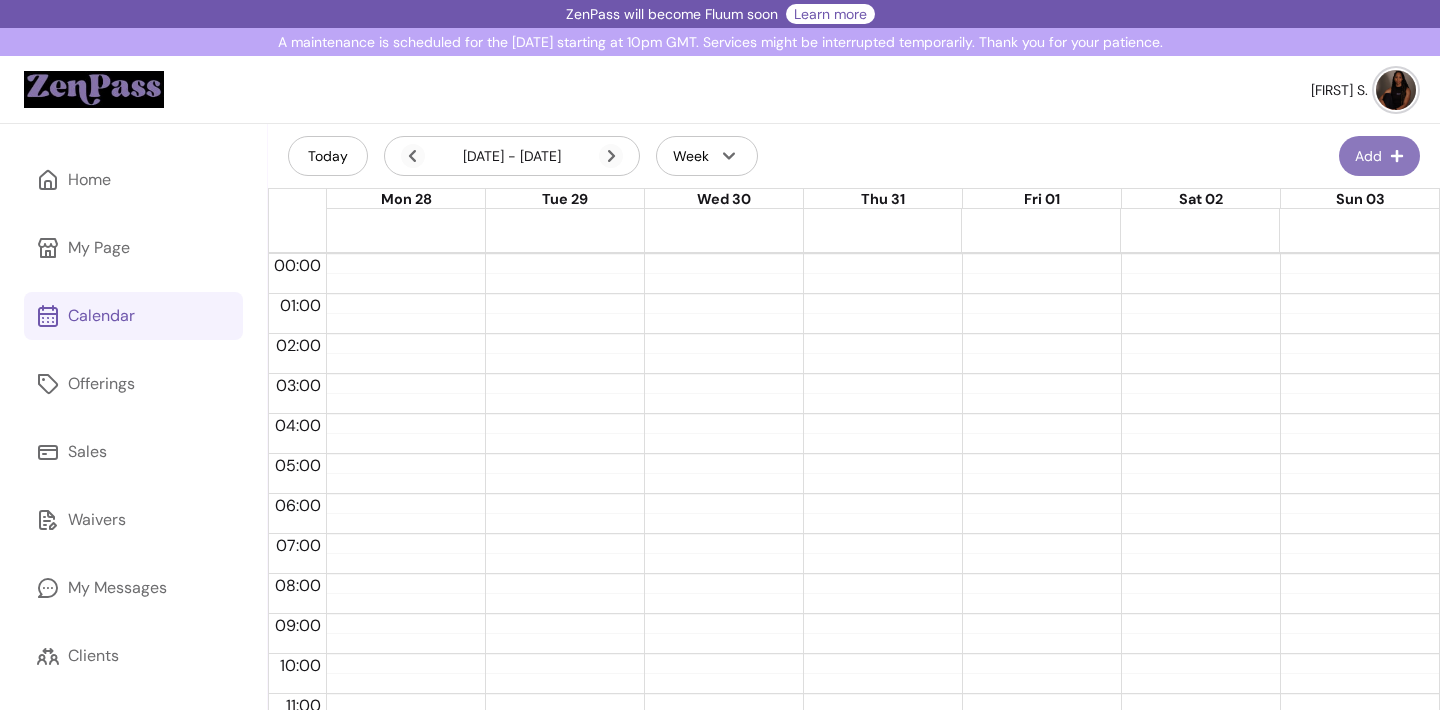 click on "Add" at bounding box center (1379, 156) 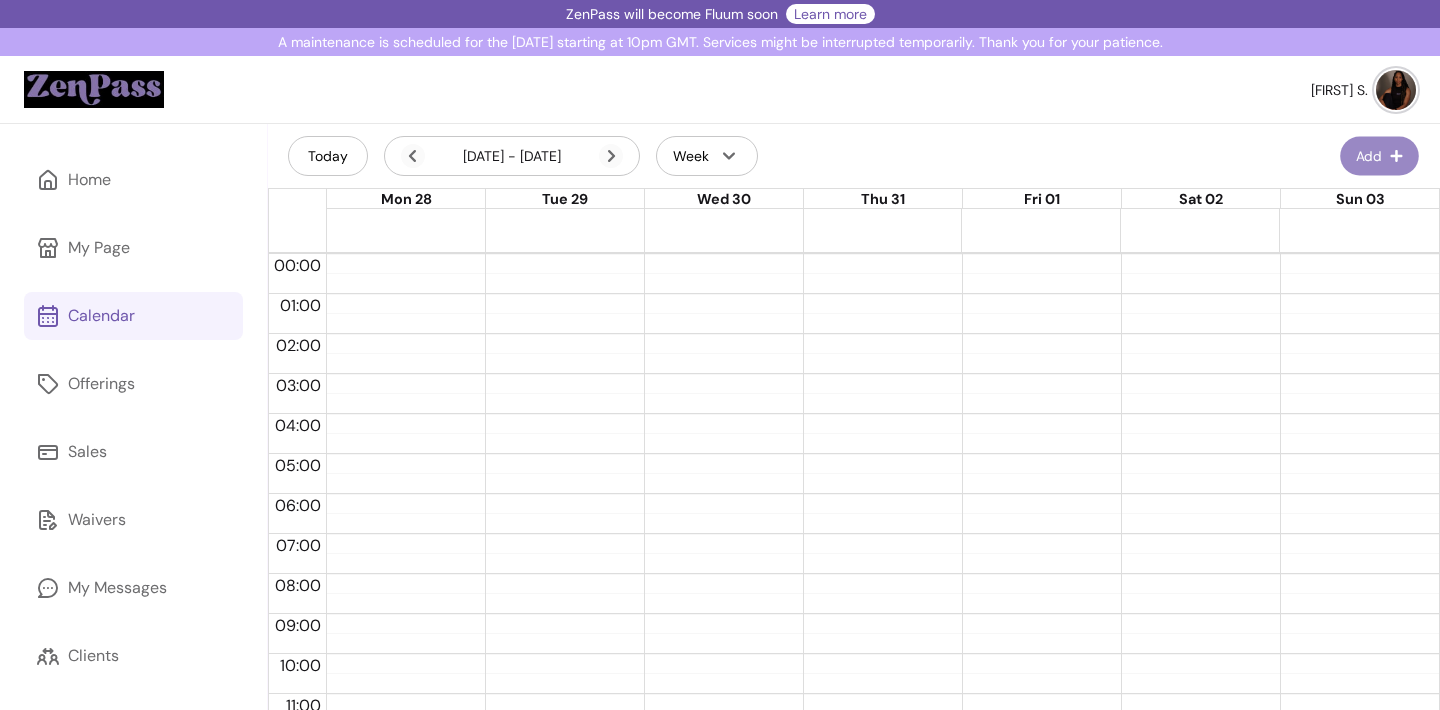 click on "[FIRST] S." at bounding box center (720, 90) 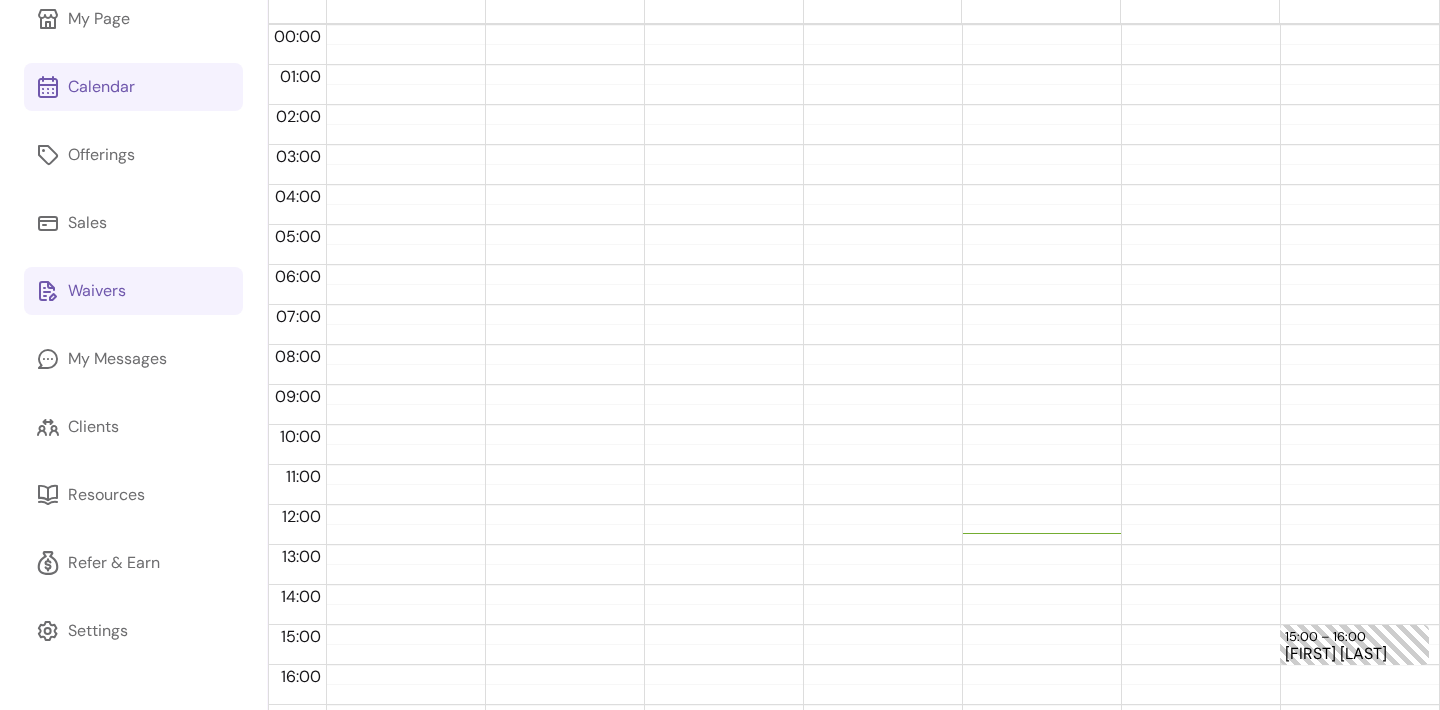 scroll, scrollTop: 242, scrollLeft: 0, axis: vertical 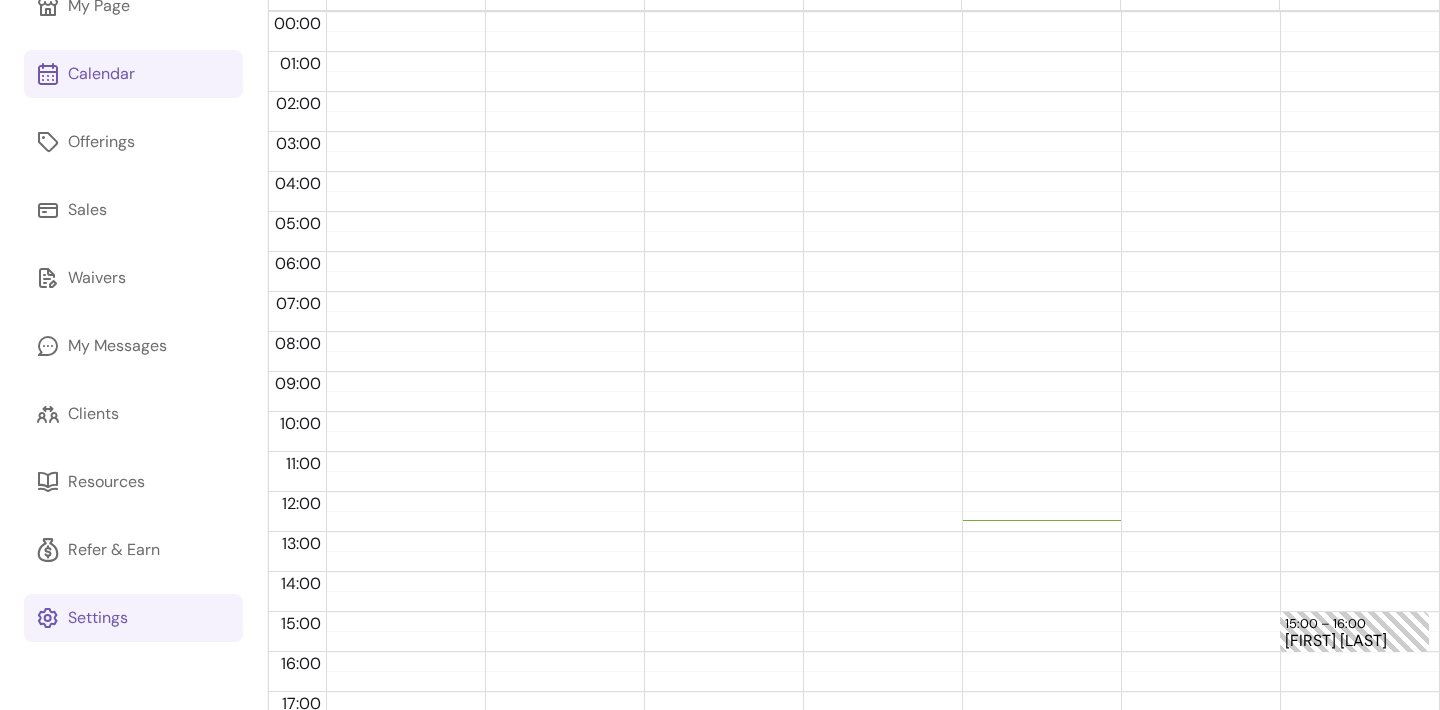 click on "Settings" at bounding box center (98, 618) 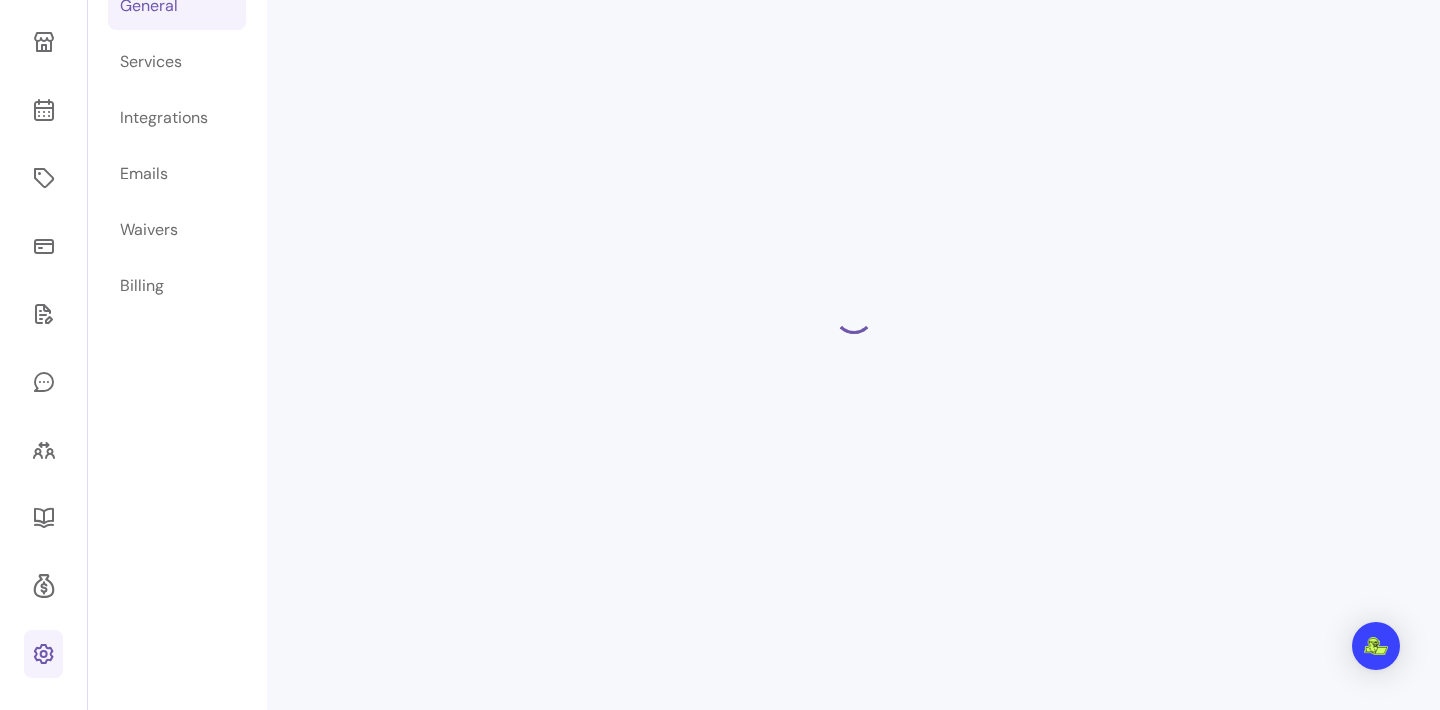 scroll, scrollTop: 124, scrollLeft: 0, axis: vertical 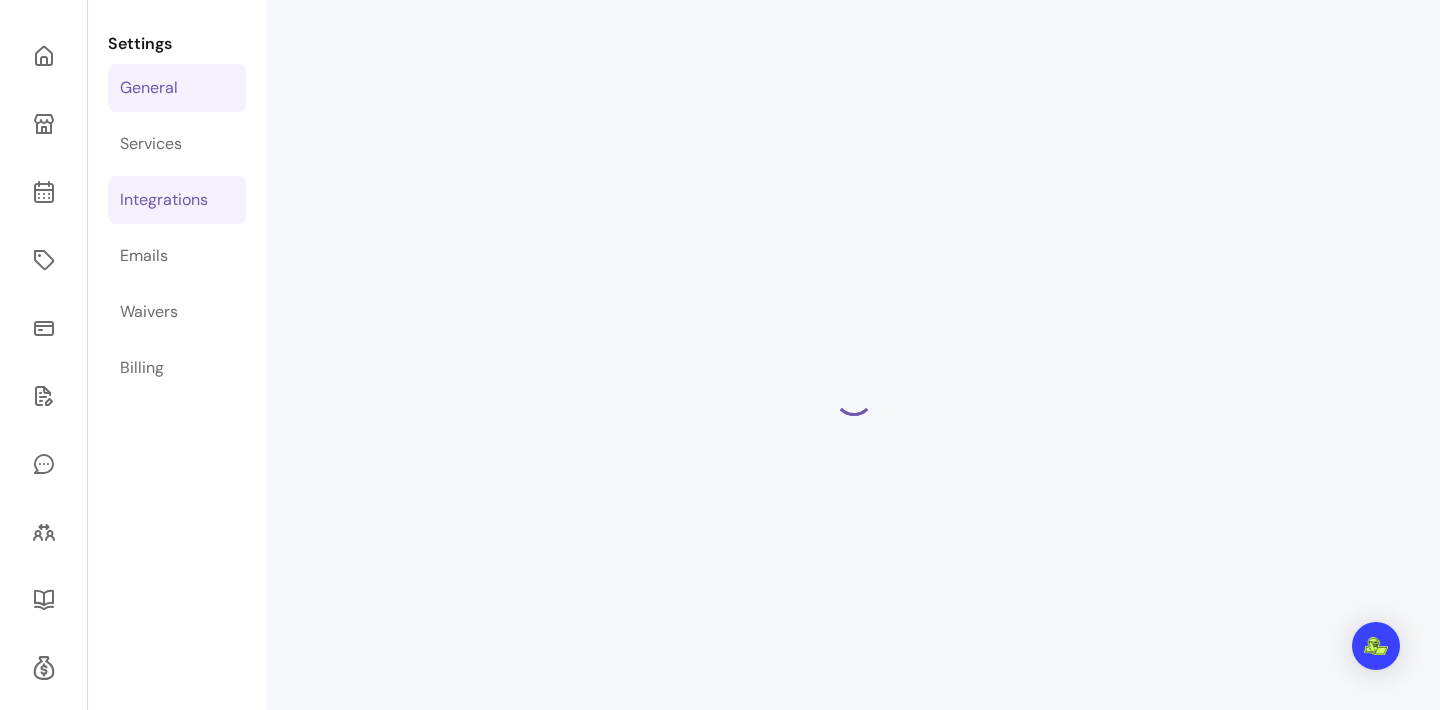 select on "**********" 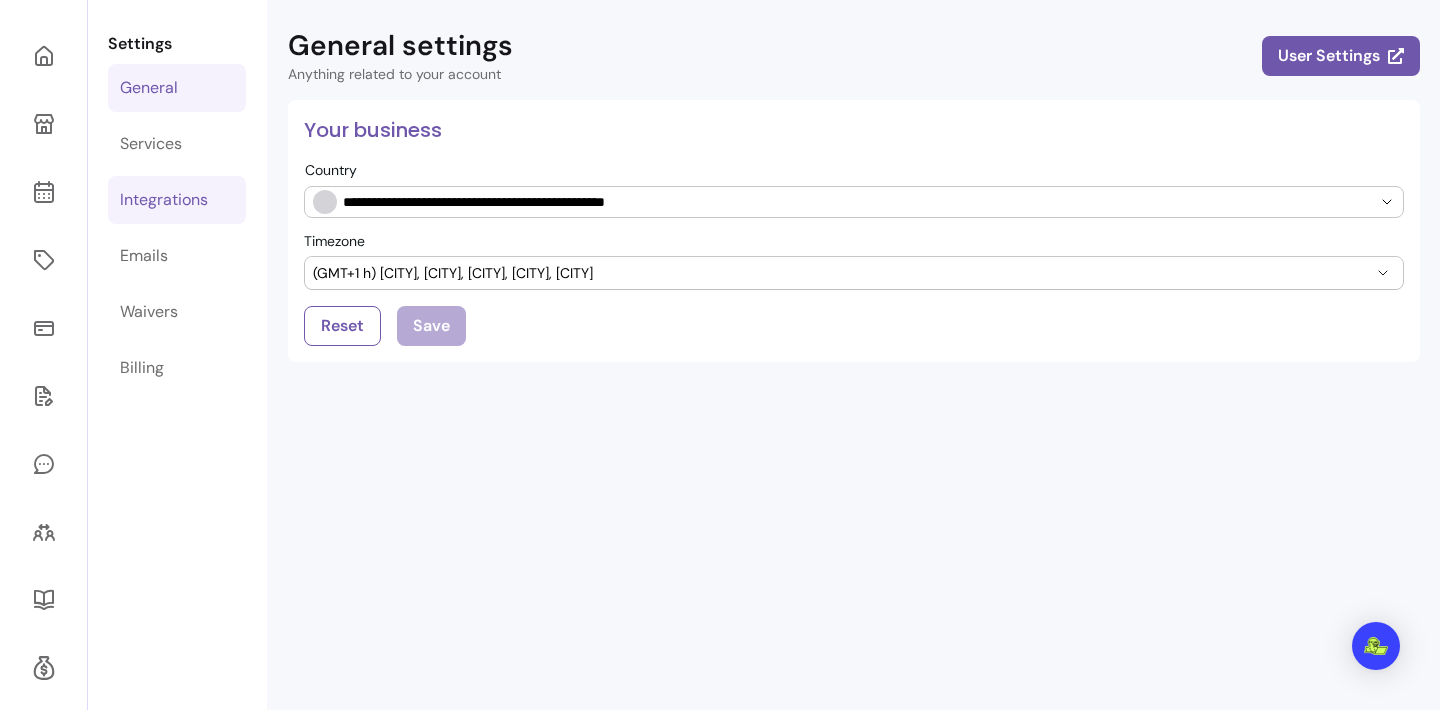 click on "Integrations" at bounding box center [164, 200] 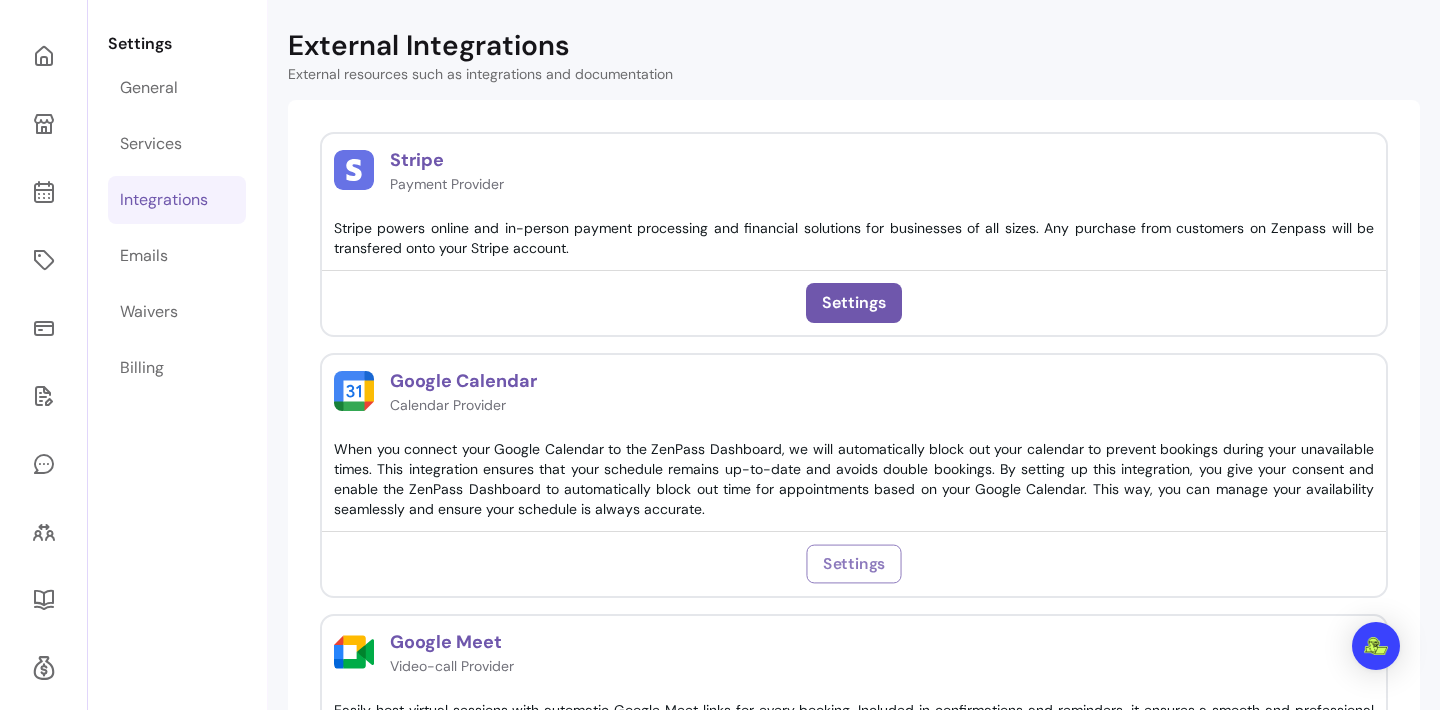 click on "Settings" at bounding box center [853, 564] 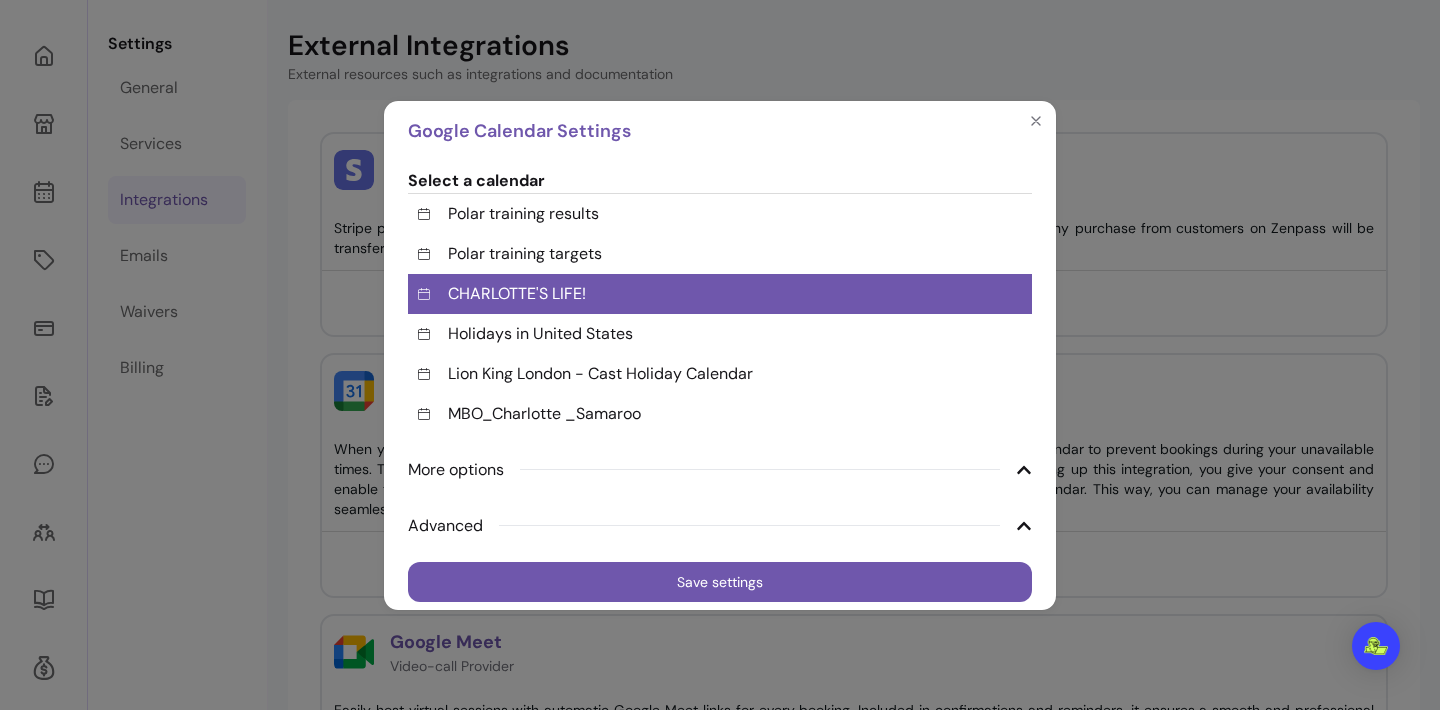 click on "More options" at bounding box center (720, 470) 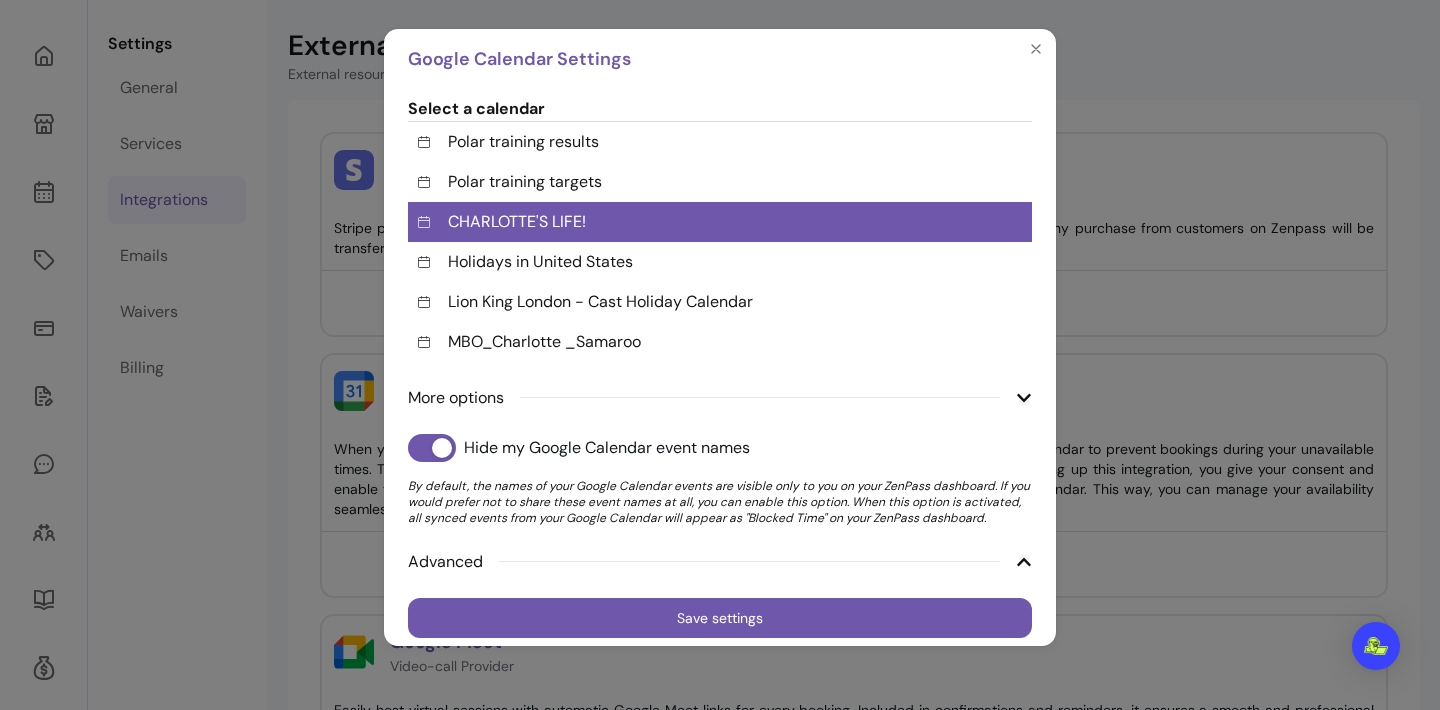 click on "Advanced" at bounding box center (720, 562) 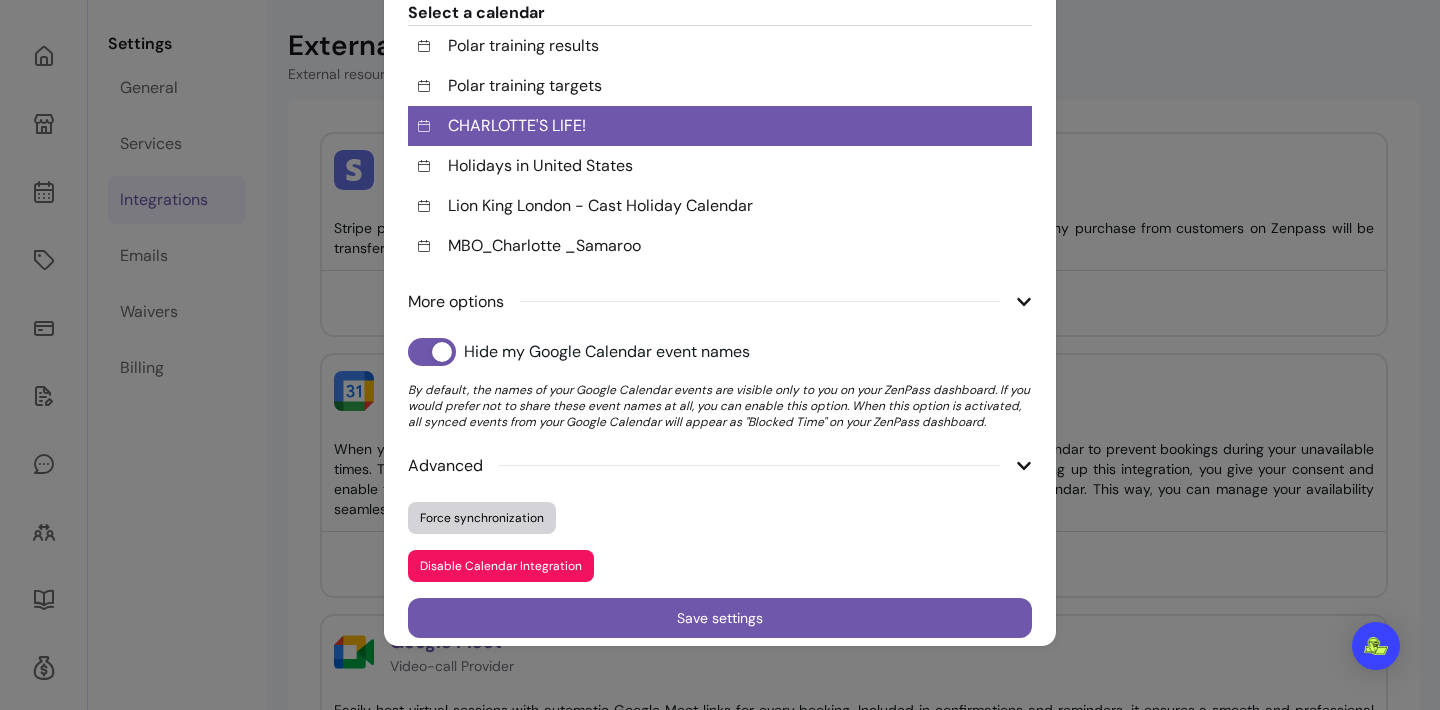 scroll, scrollTop: 66, scrollLeft: 0, axis: vertical 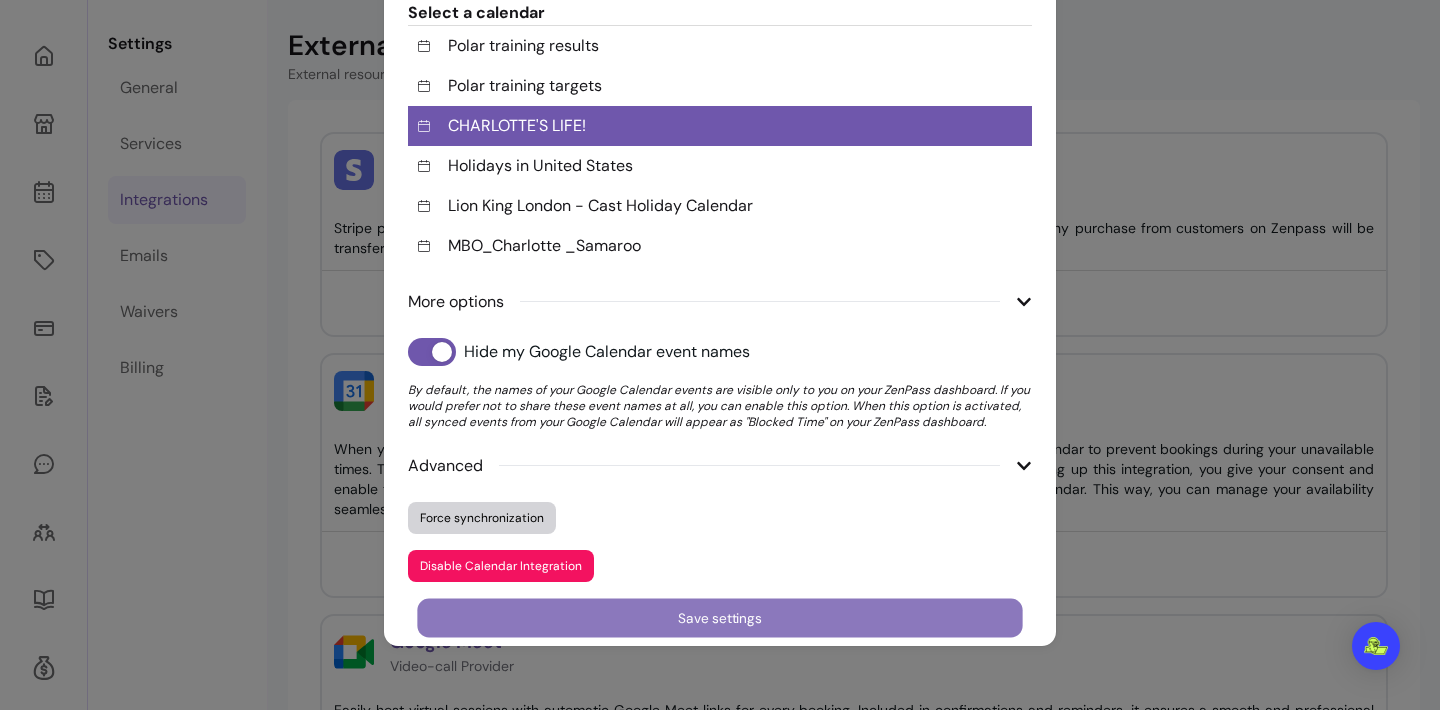 click on "Save settings" at bounding box center [719, 617] 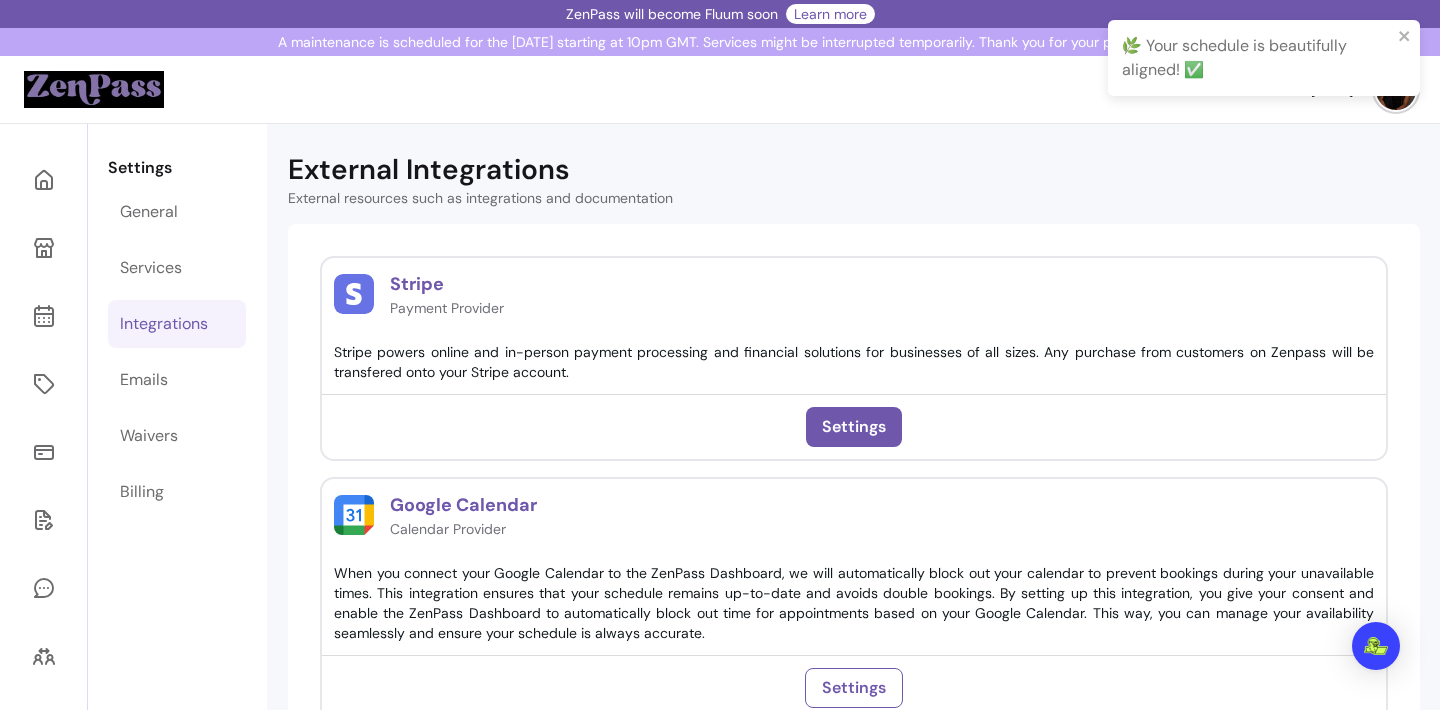 scroll, scrollTop: 0, scrollLeft: 0, axis: both 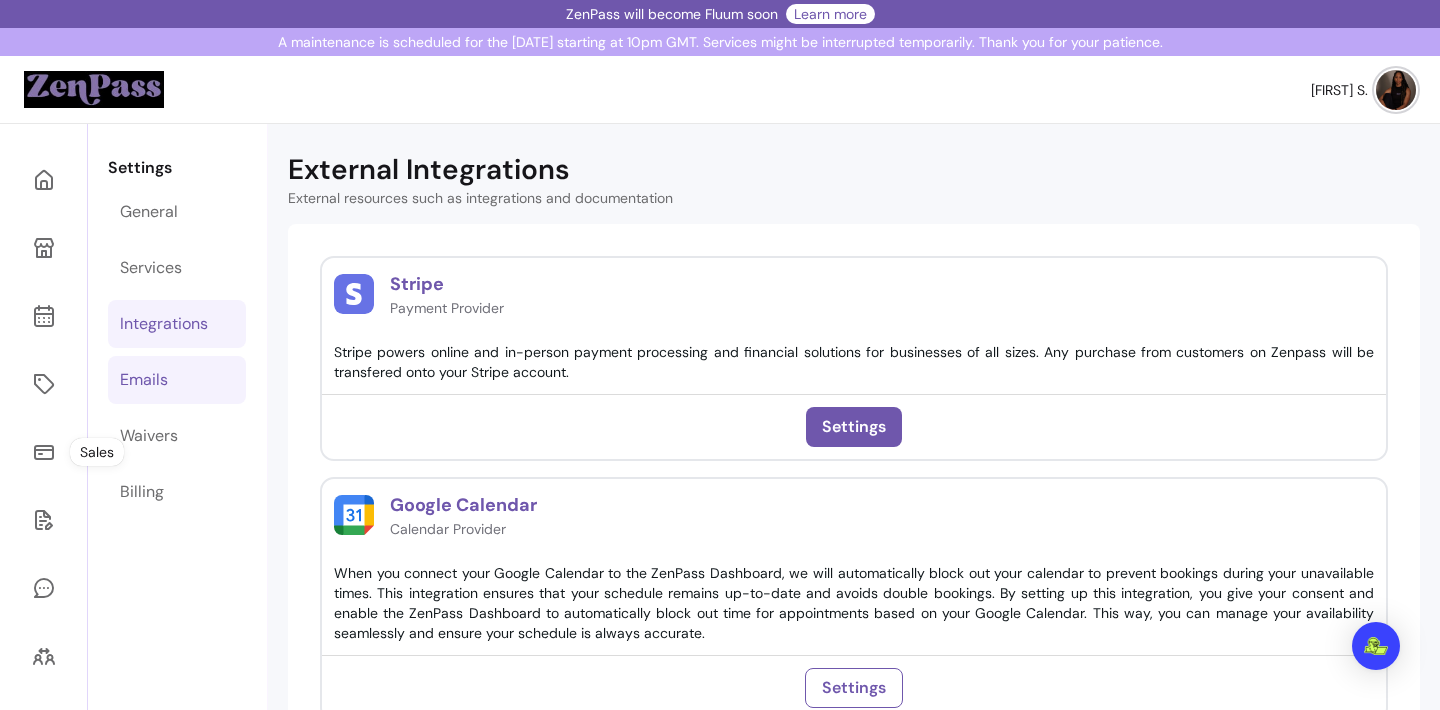 click on "Emails" at bounding box center (177, 380) 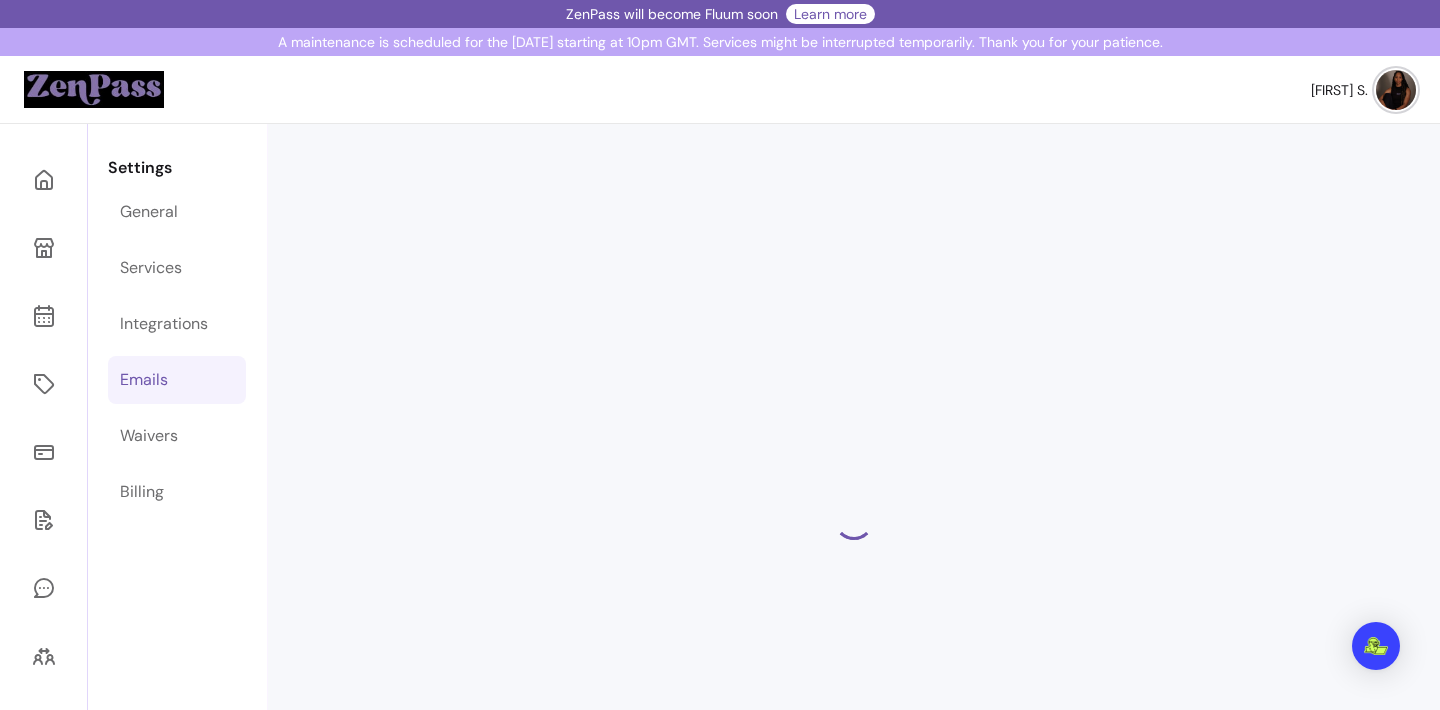 select on "**********" 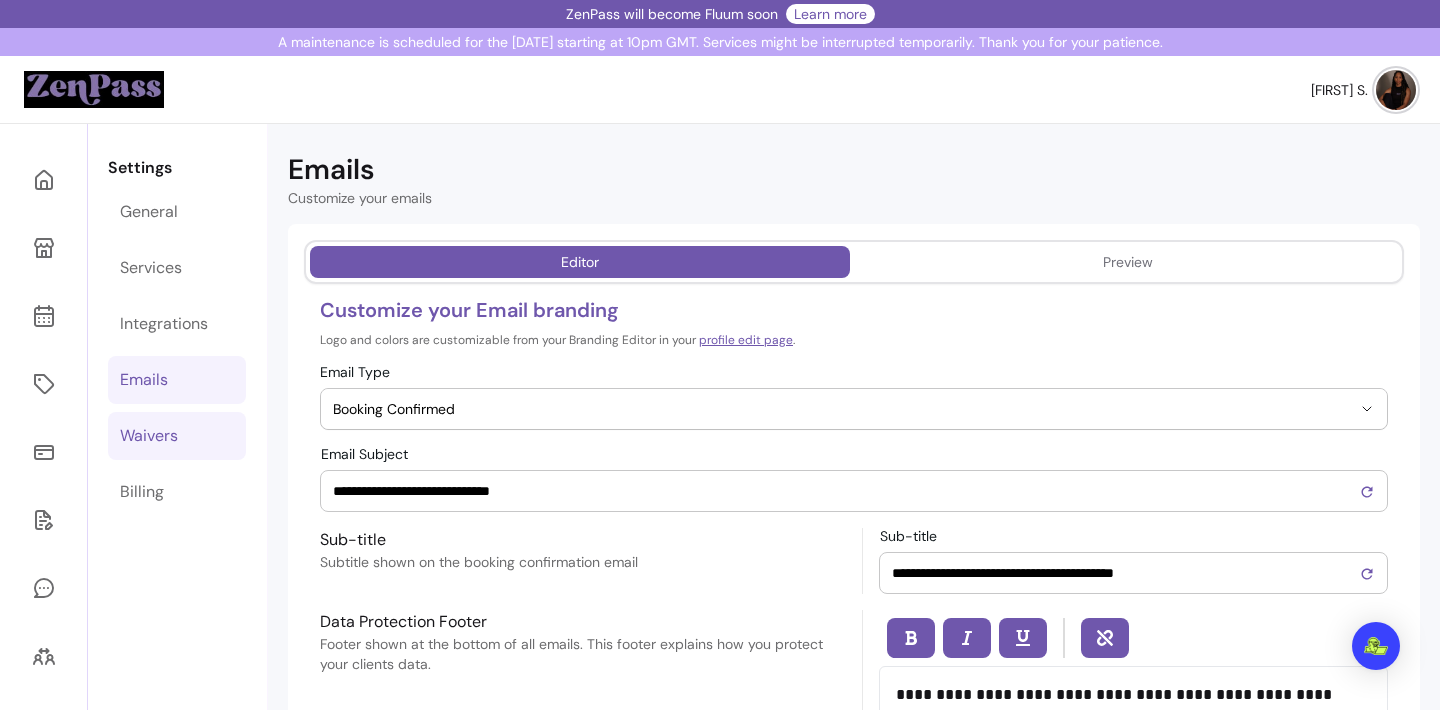 click on "Waivers" at bounding box center (177, 436) 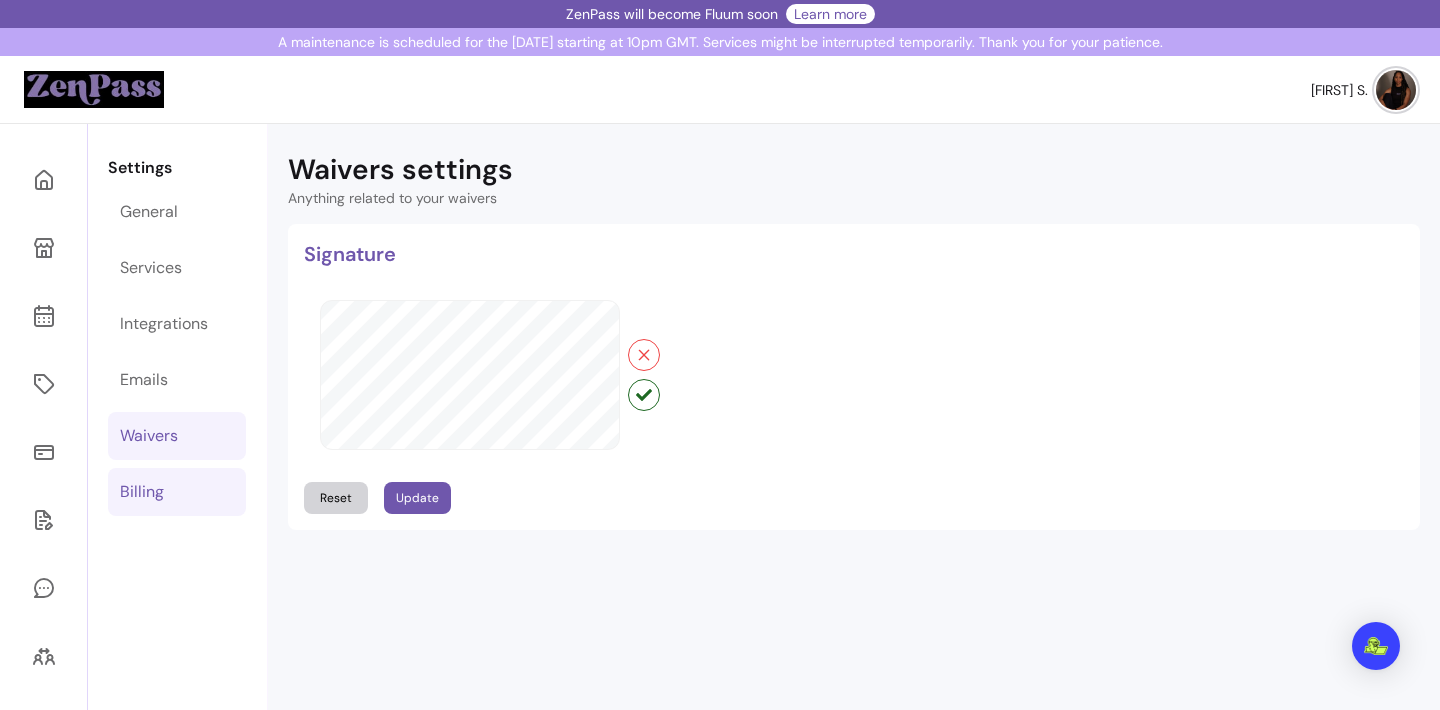 click on "Billing" at bounding box center (177, 492) 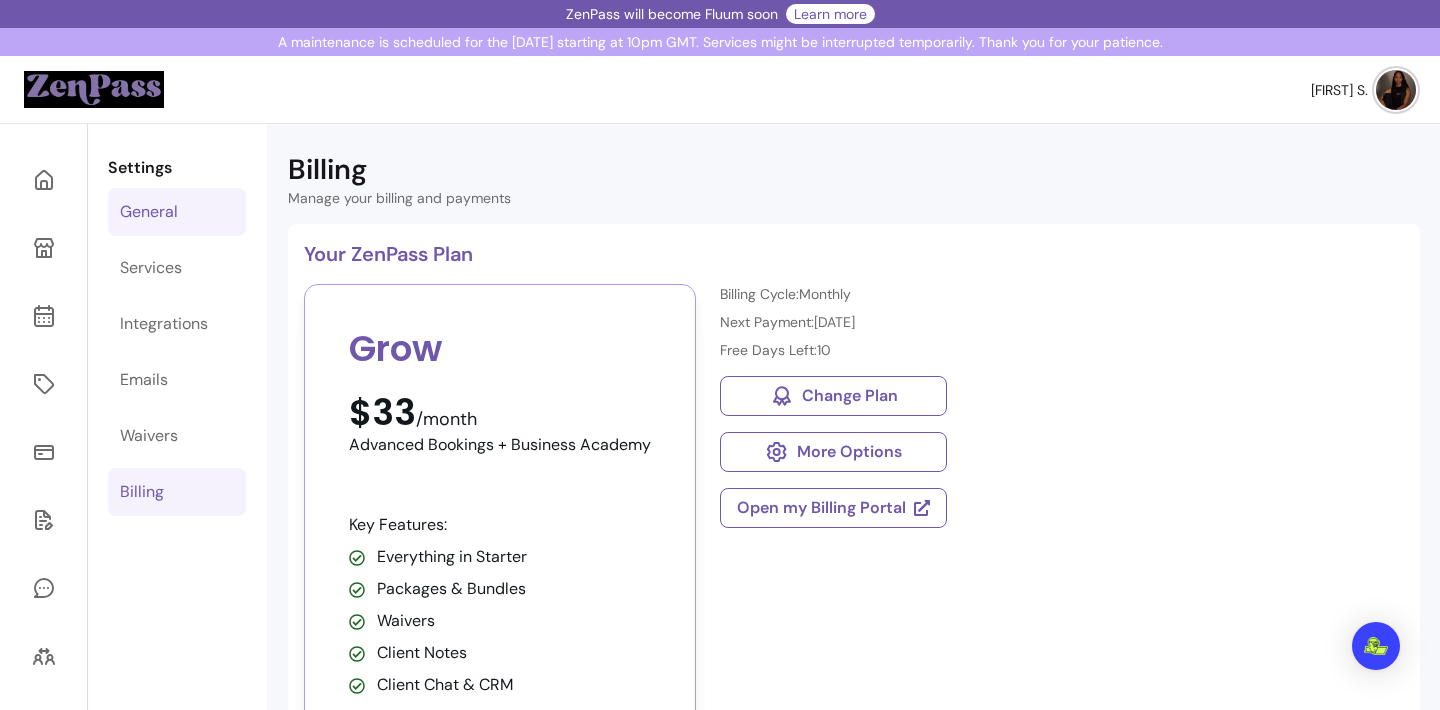 click on "General" at bounding box center (149, 212) 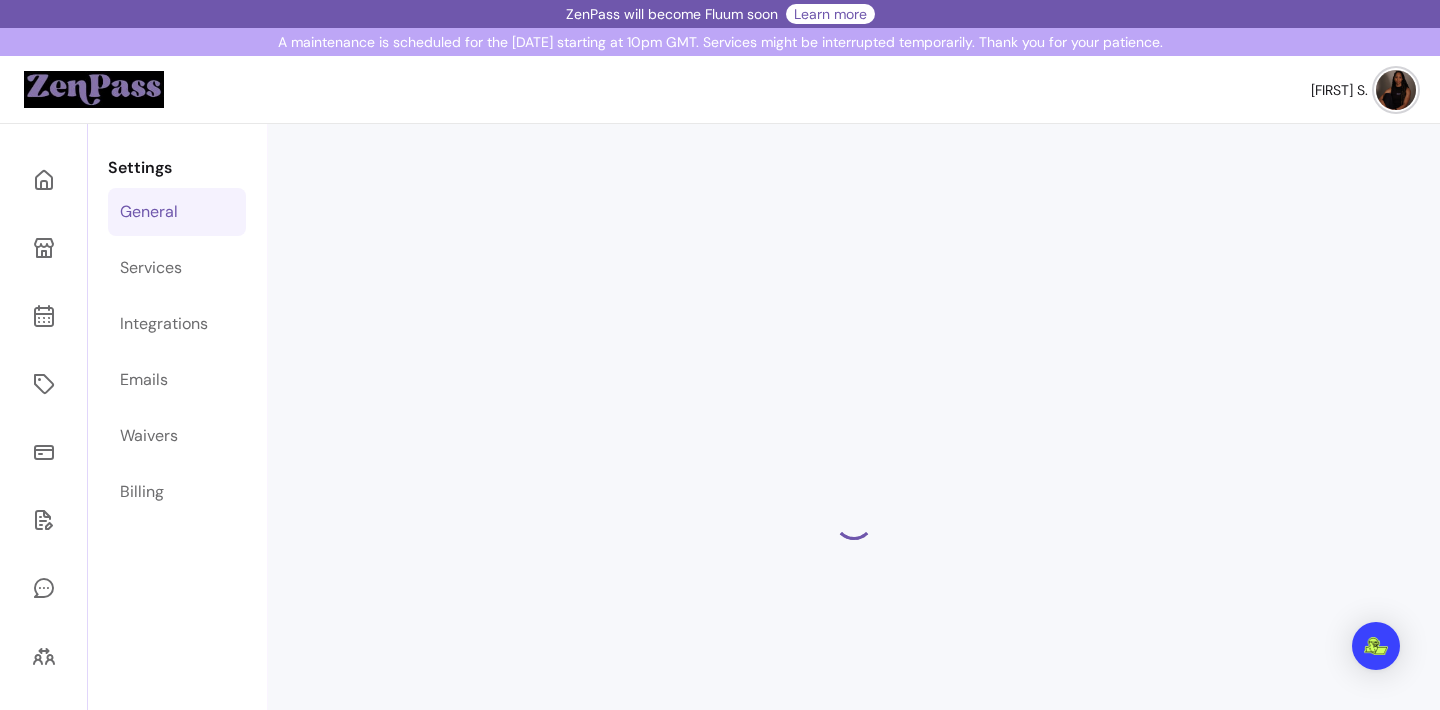 select on "**********" 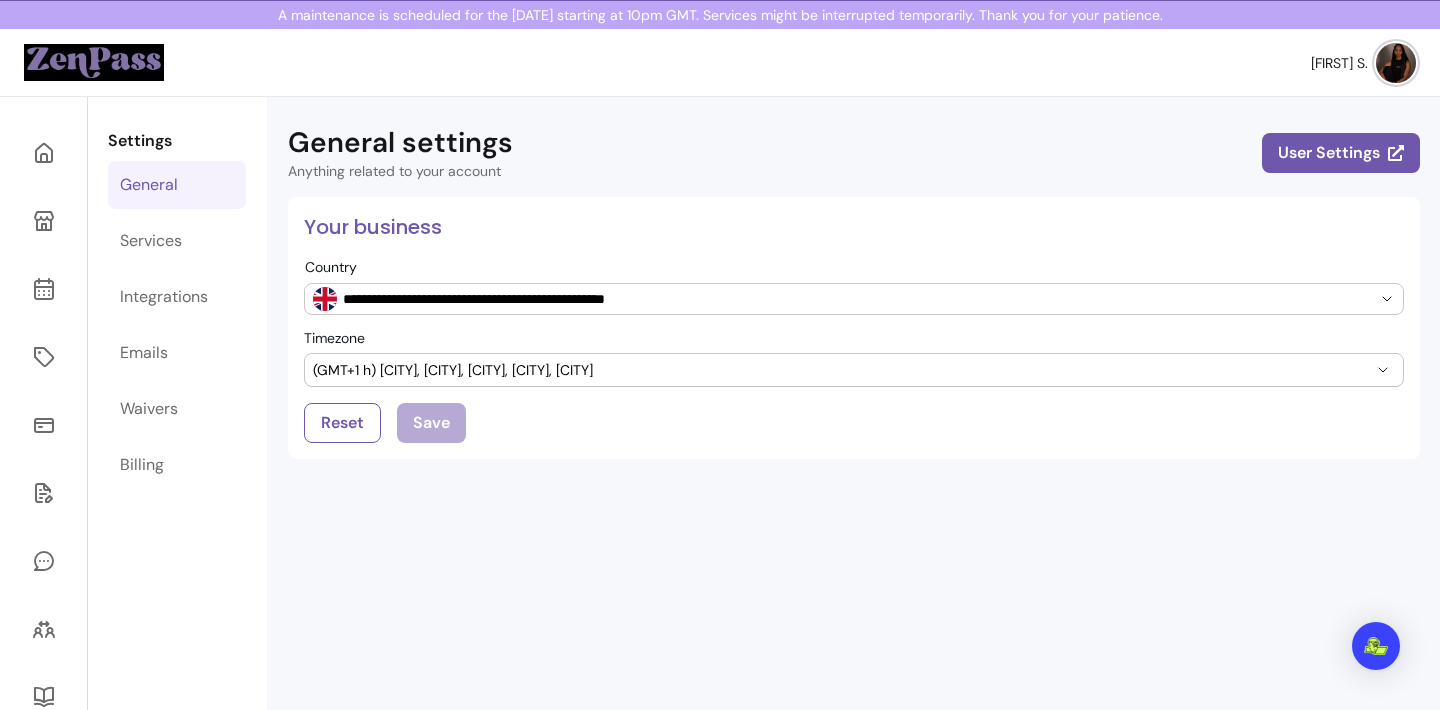 scroll, scrollTop: 48, scrollLeft: 0, axis: vertical 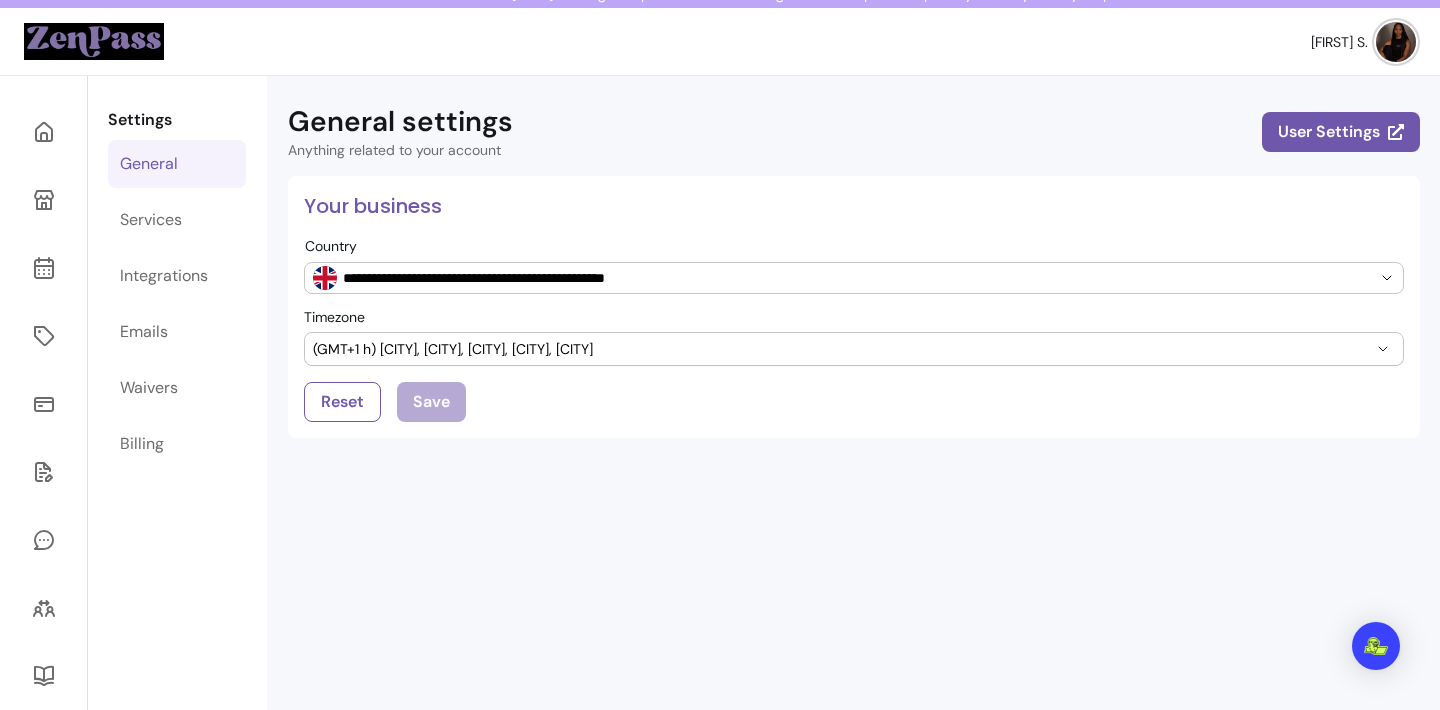 click at bounding box center [44, 472] 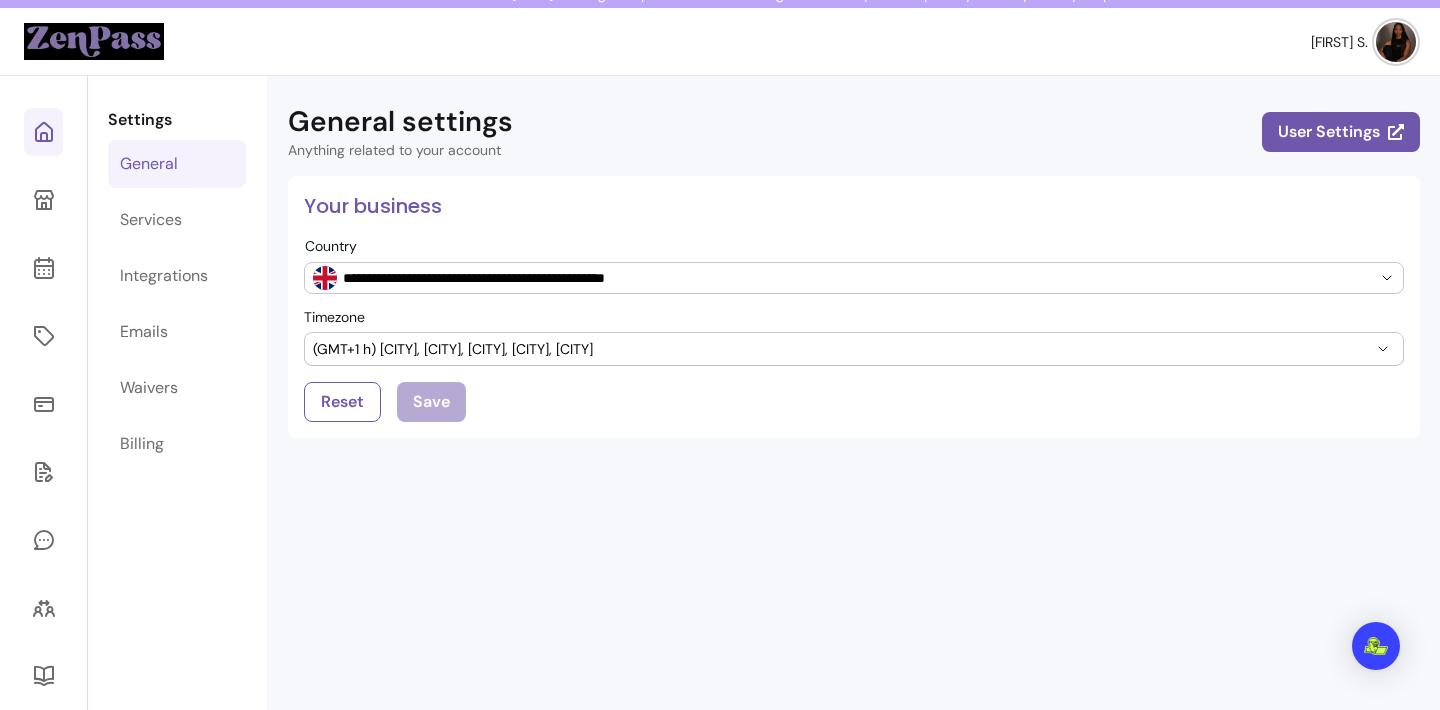 click 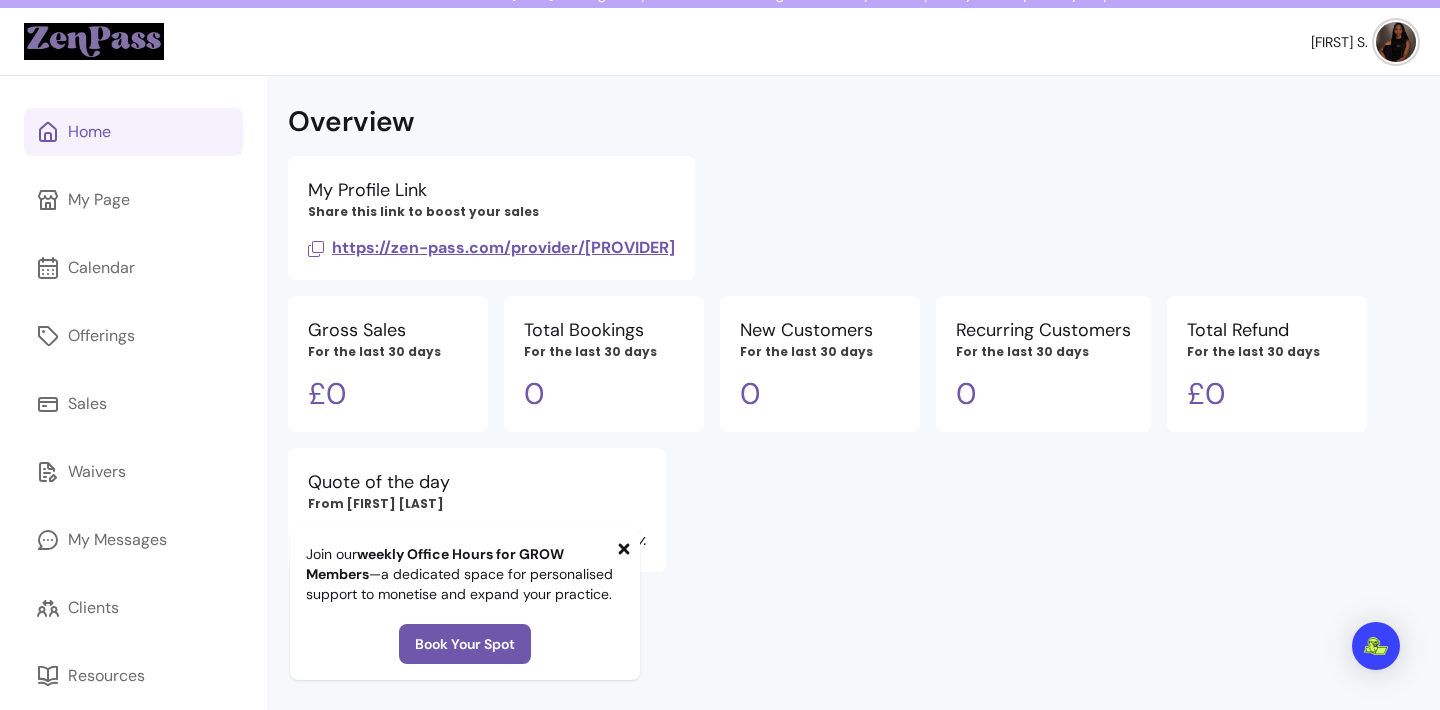 click on "https://zen-pass.com/provider/[PROVIDER]" at bounding box center [491, 247] 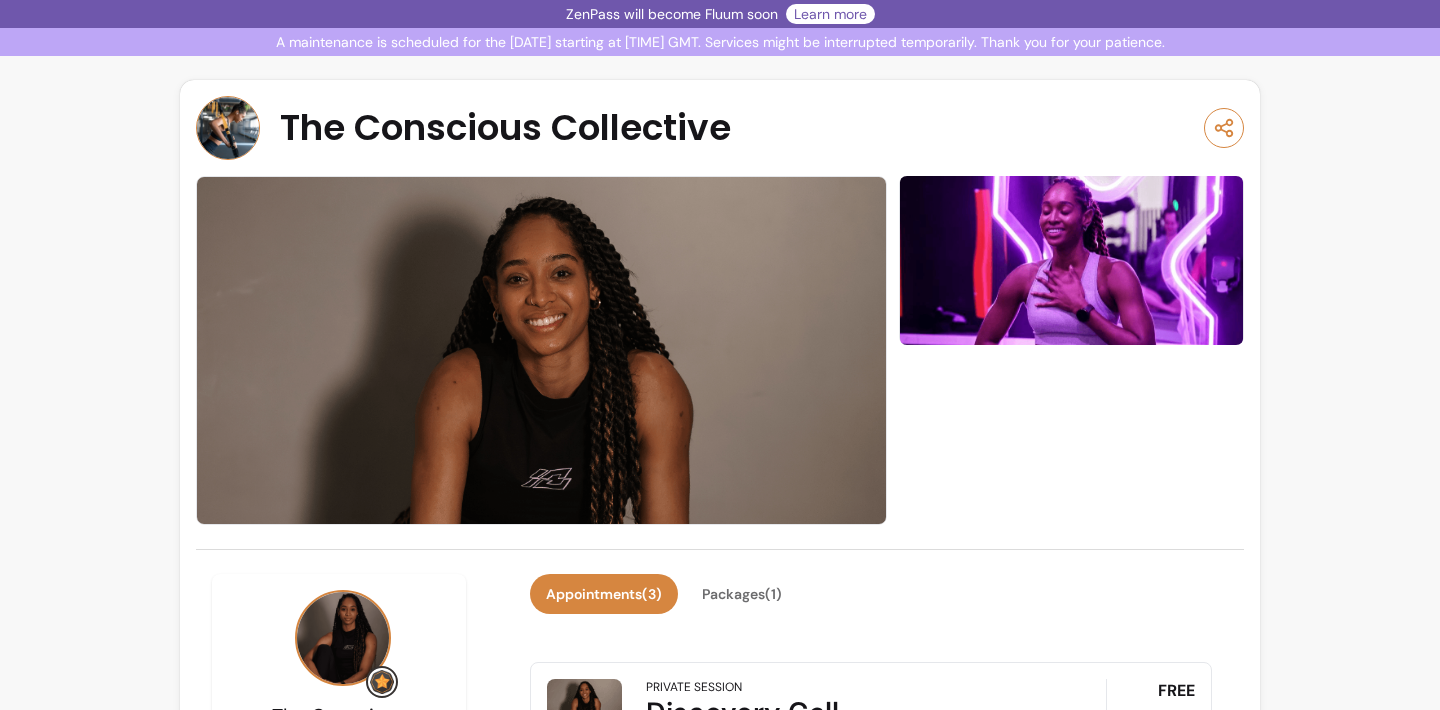 scroll, scrollTop: 0, scrollLeft: 0, axis: both 